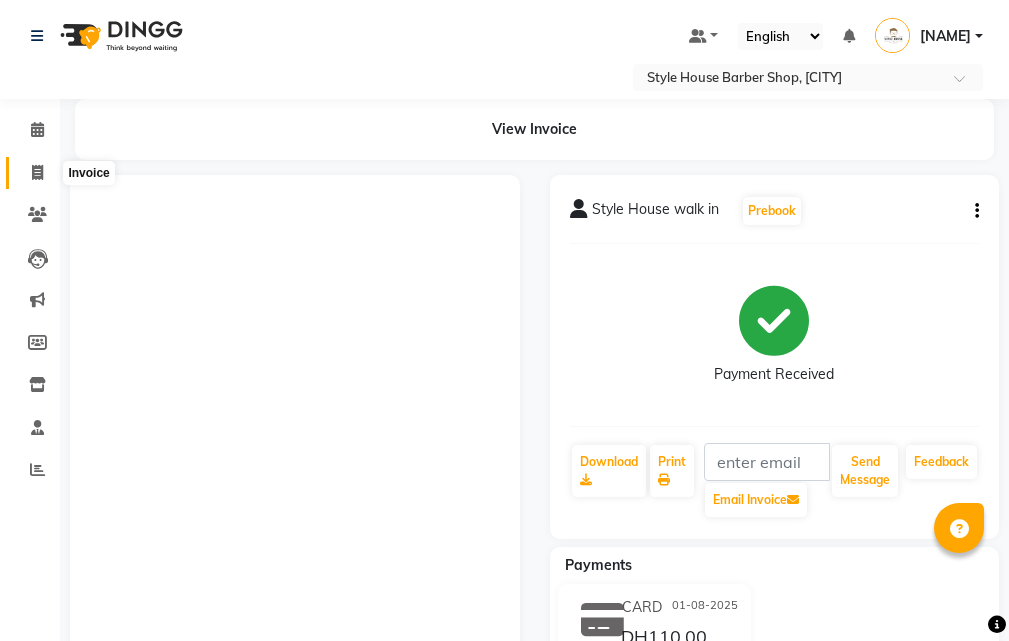 scroll, scrollTop: 0, scrollLeft: 0, axis: both 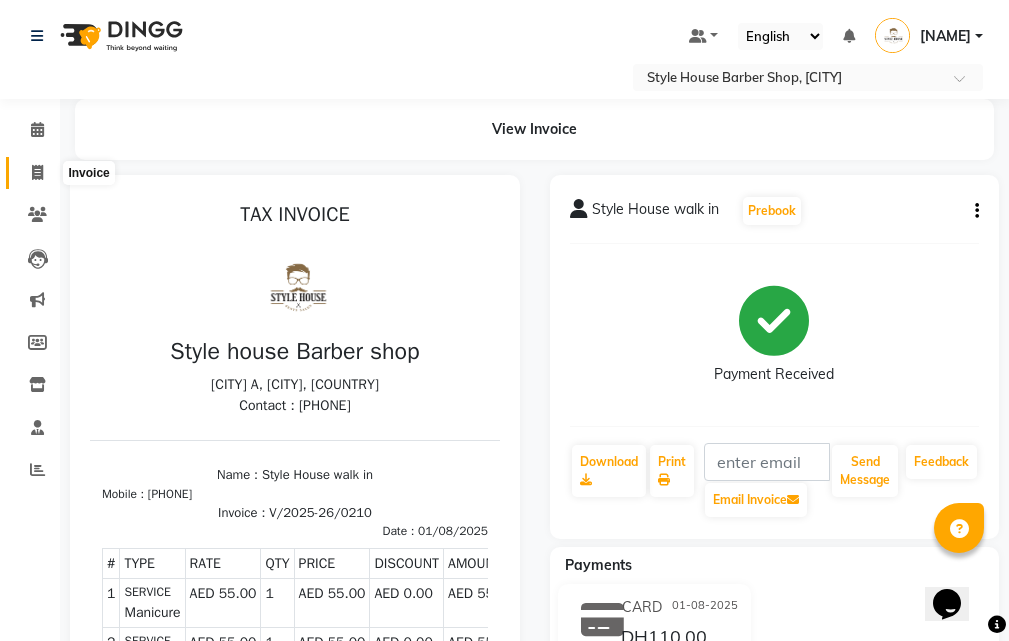 click 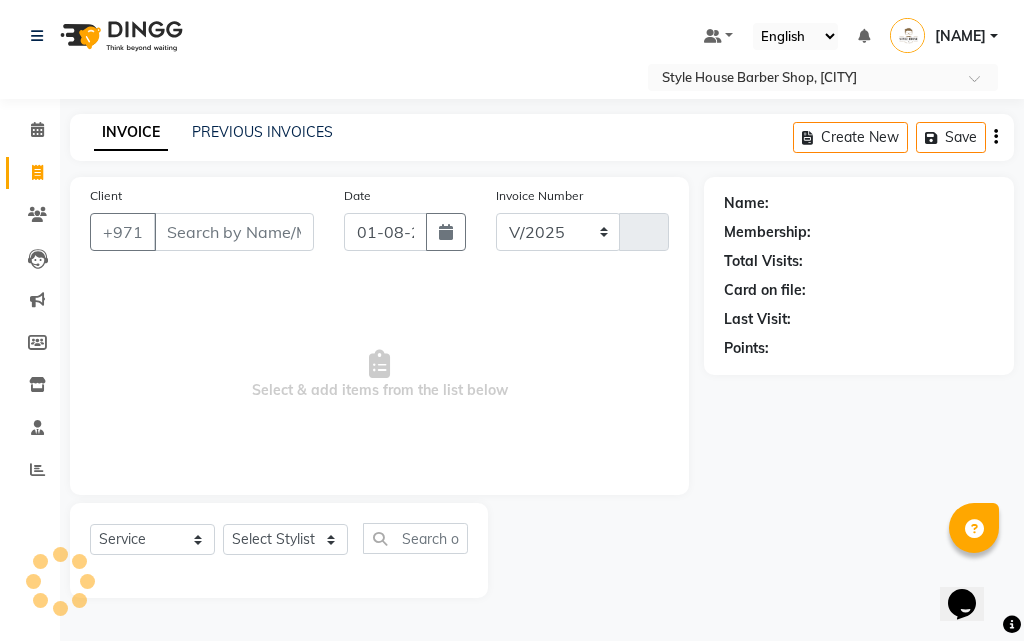 select on "8421" 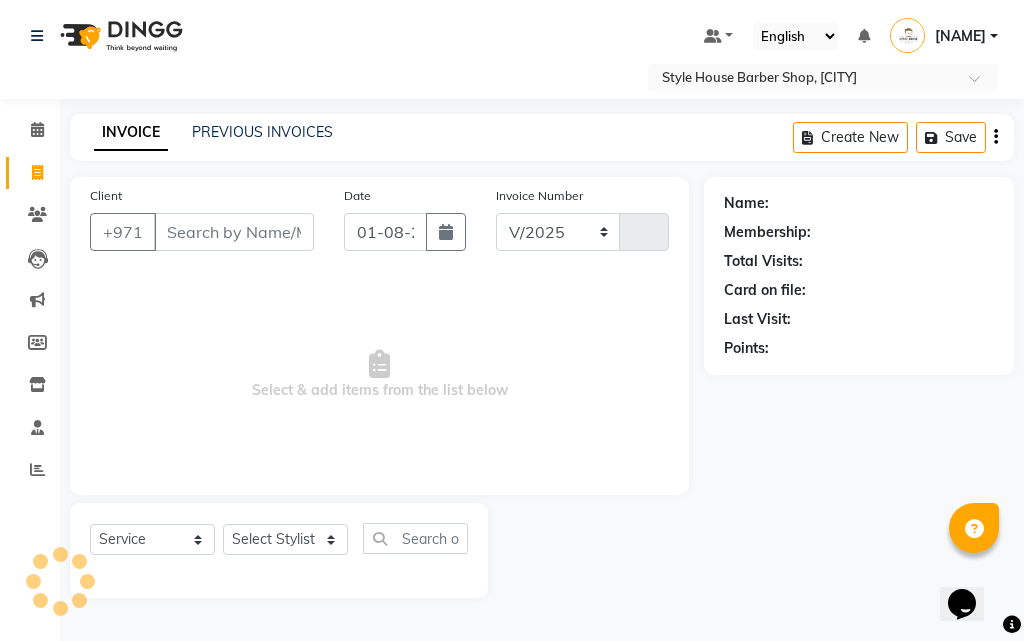 type on "0211" 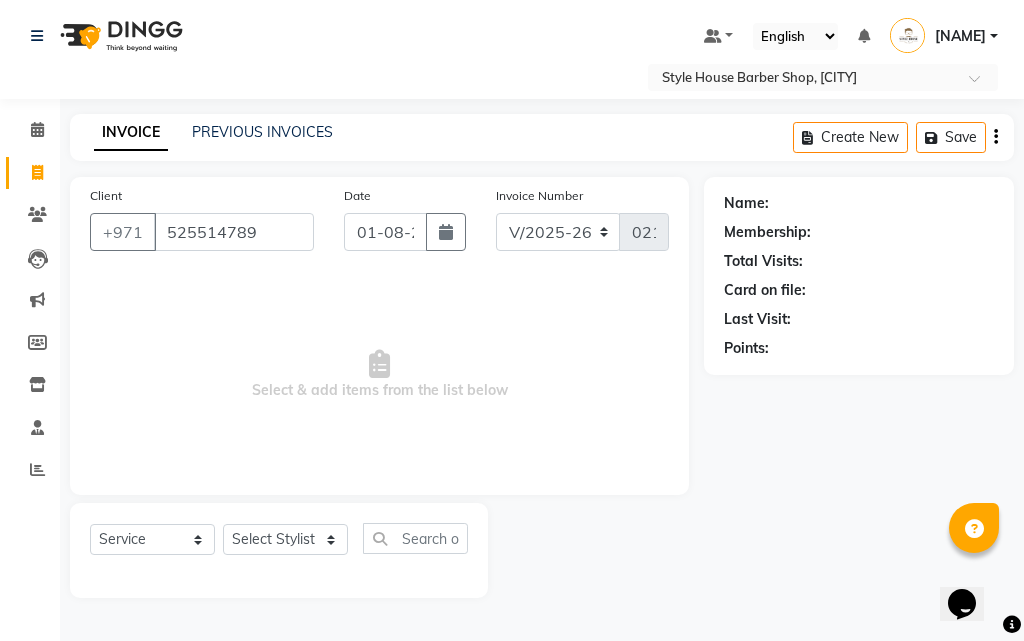 type on "525514789" 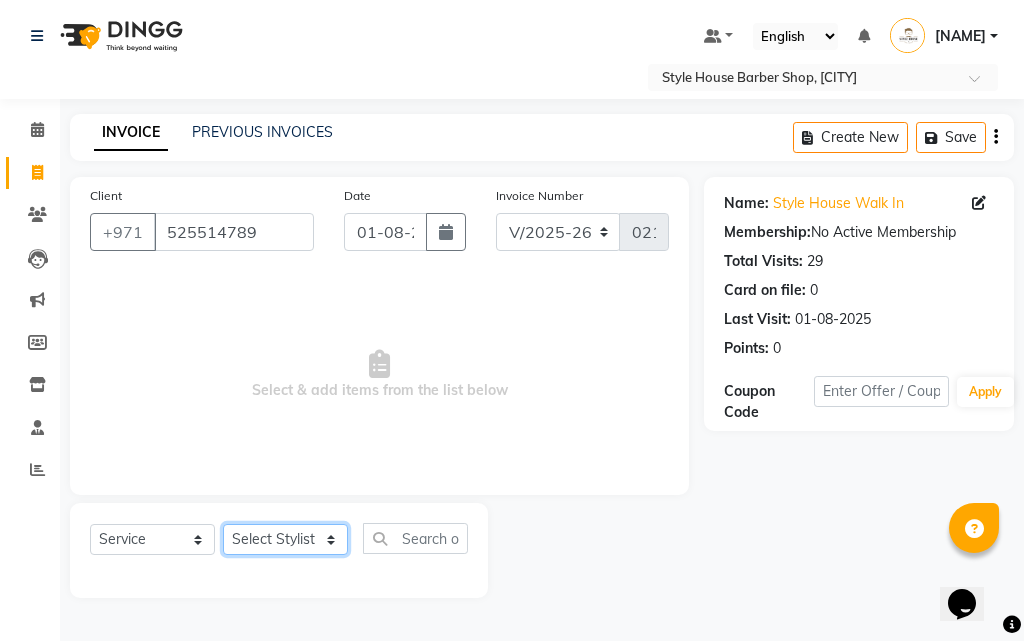 click on "Select Stylist [PERSON] [PERSON] [PERSON] [PERSON] [PERSON] [PERSON] [PERSON] [PERSON] [NAME]" 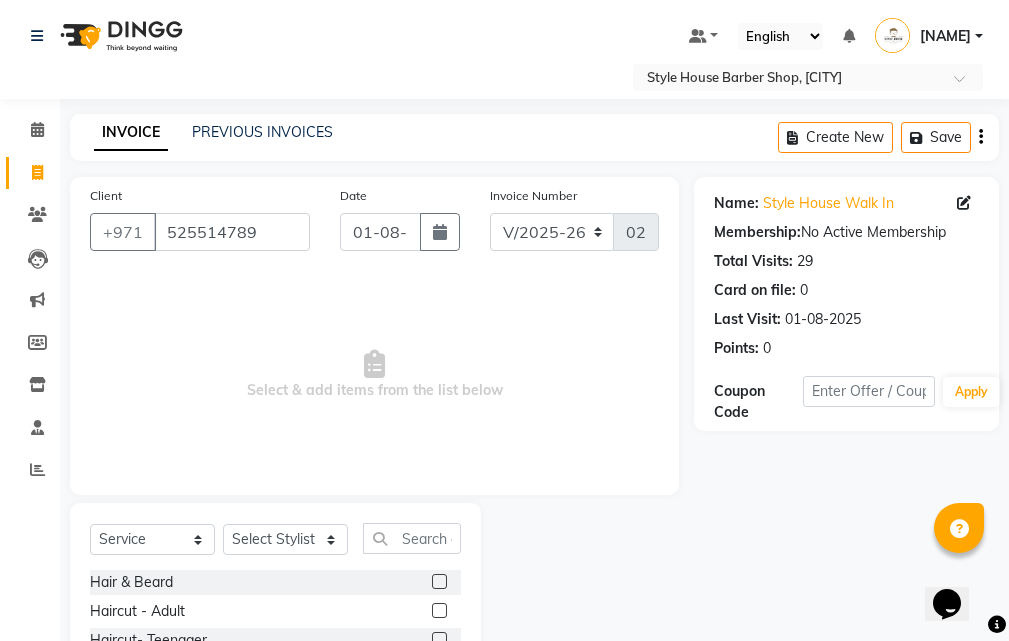 click 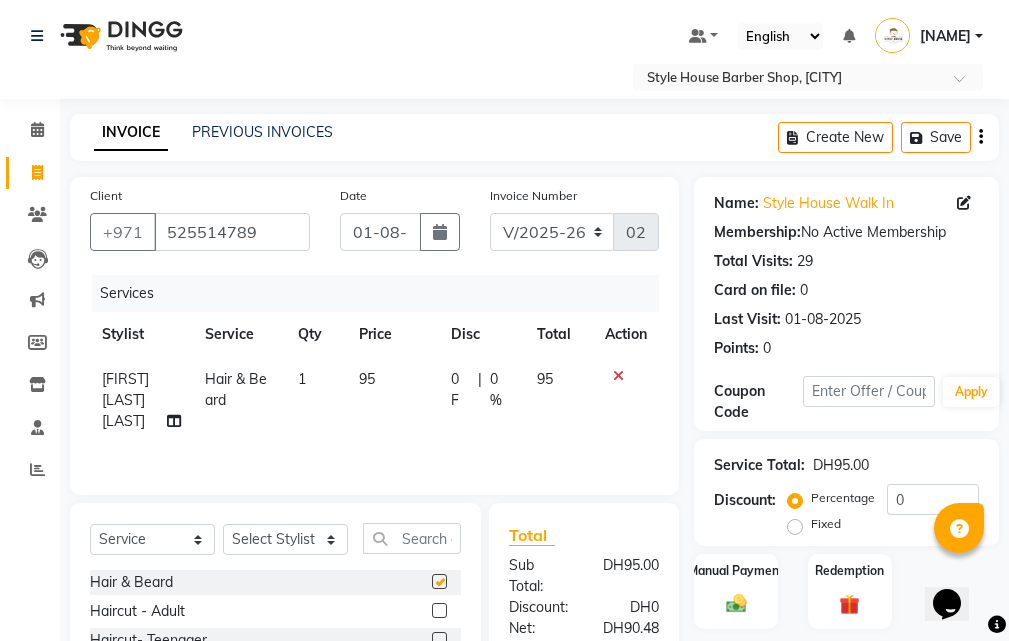 checkbox on "false" 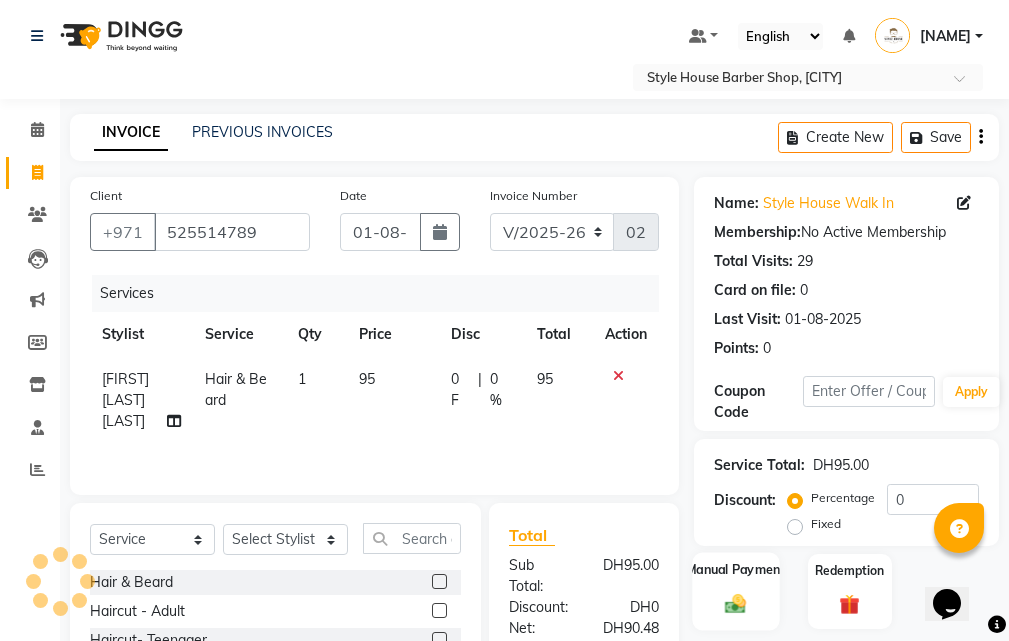 click on "Manual Payment" 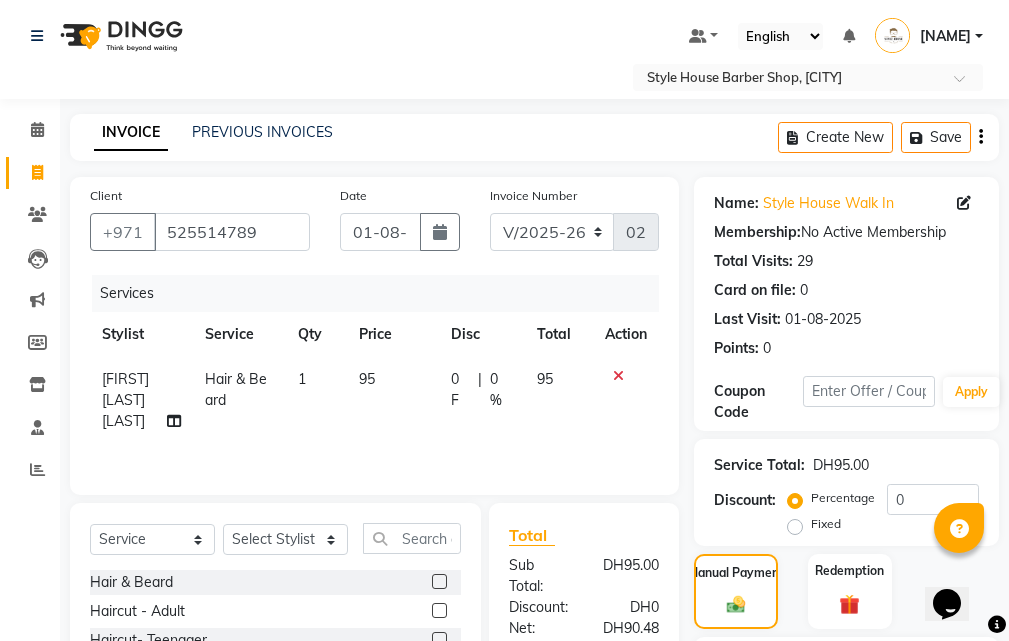 scroll, scrollTop: 294, scrollLeft: 0, axis: vertical 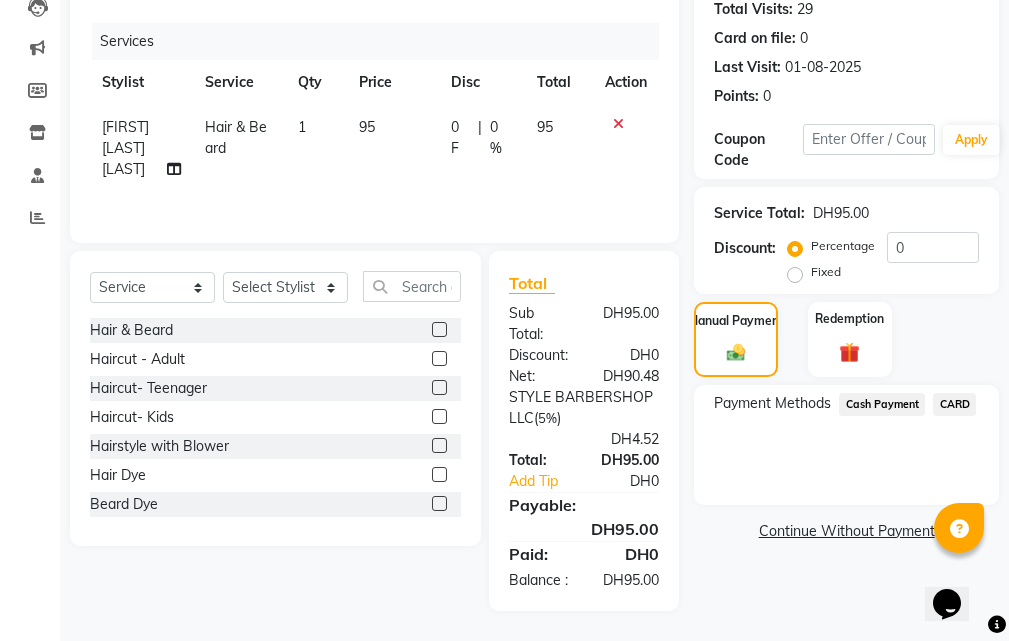 click on "CARD" 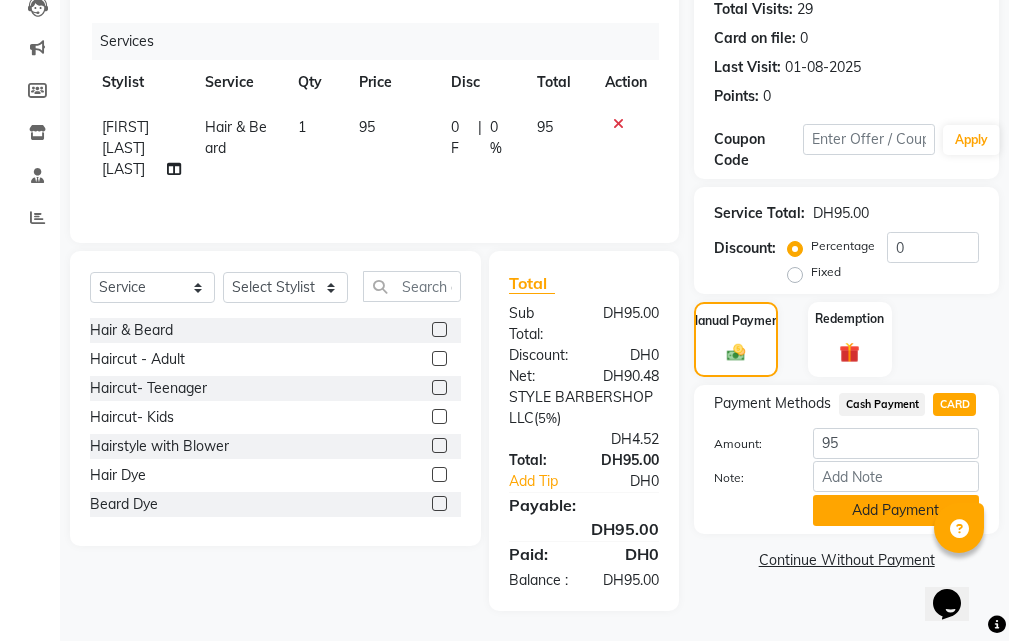 click on "Add Payment" 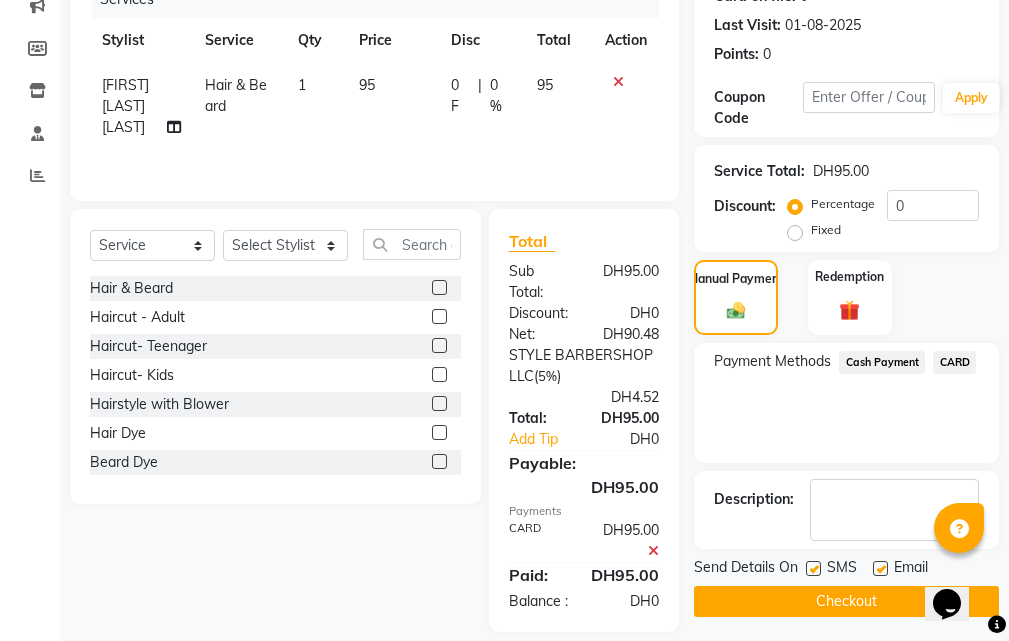 scroll, scrollTop: 357, scrollLeft: 0, axis: vertical 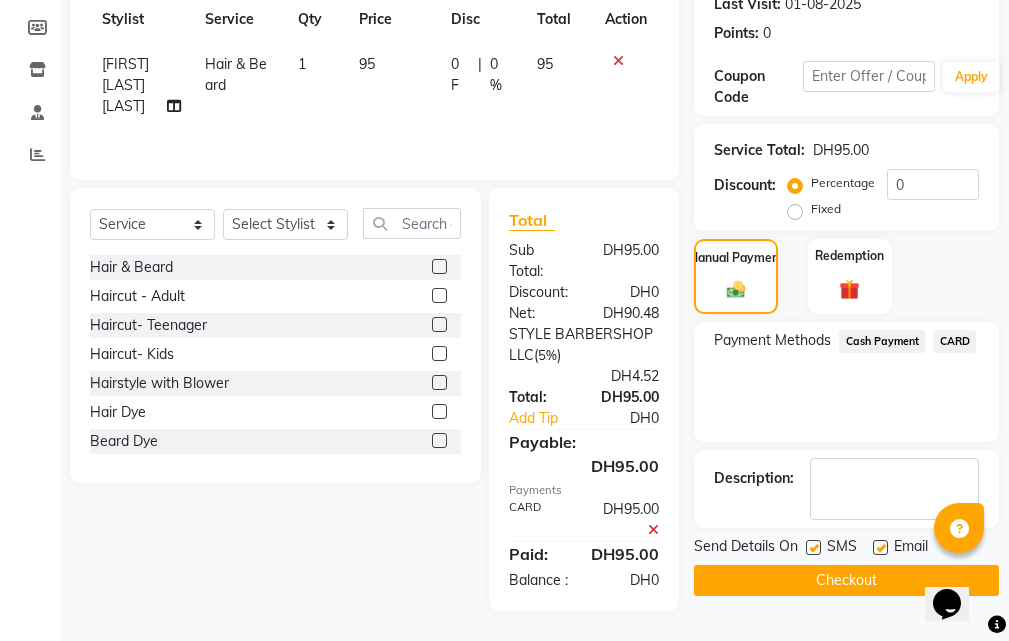click on "Checkout" 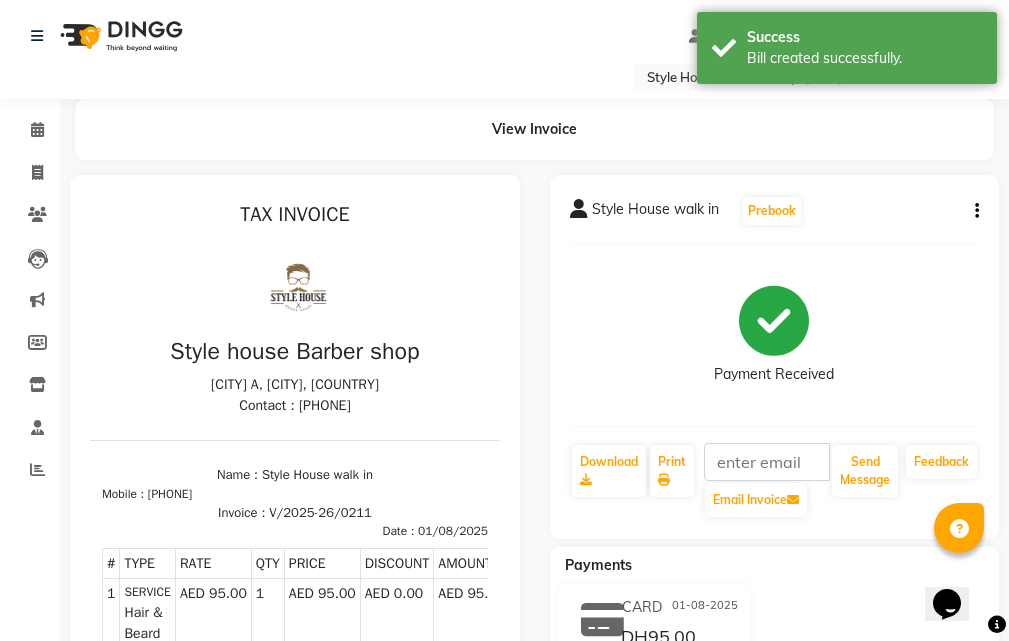 scroll, scrollTop: 0, scrollLeft: 0, axis: both 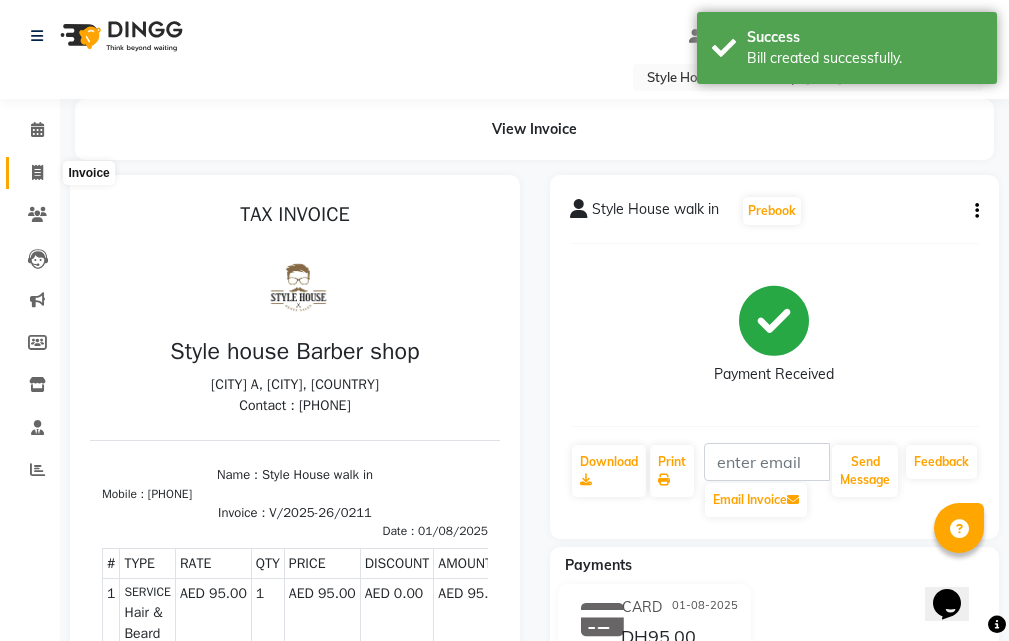 click 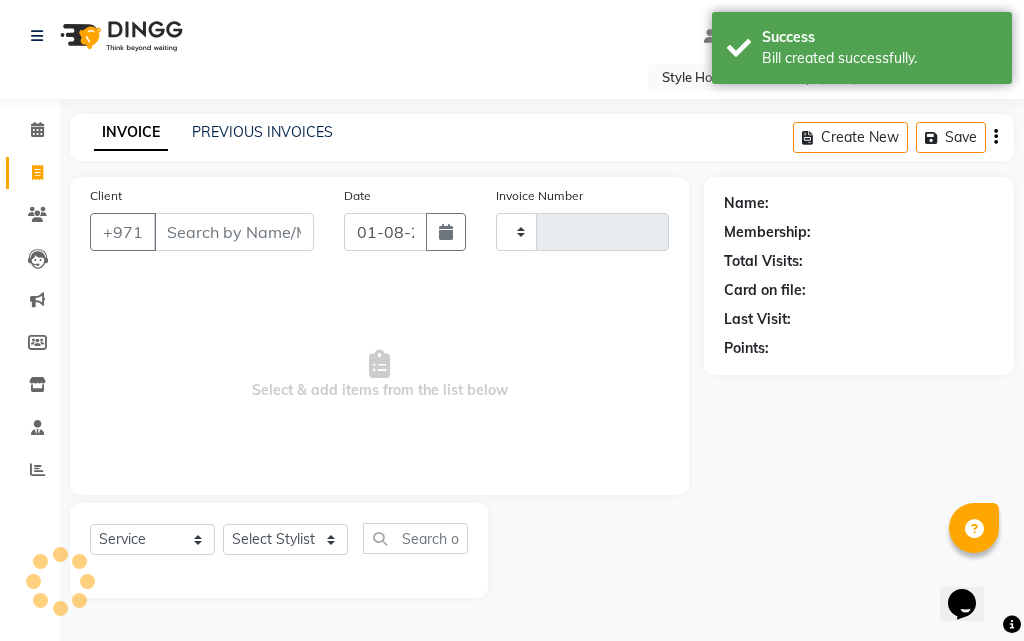 type on "0212" 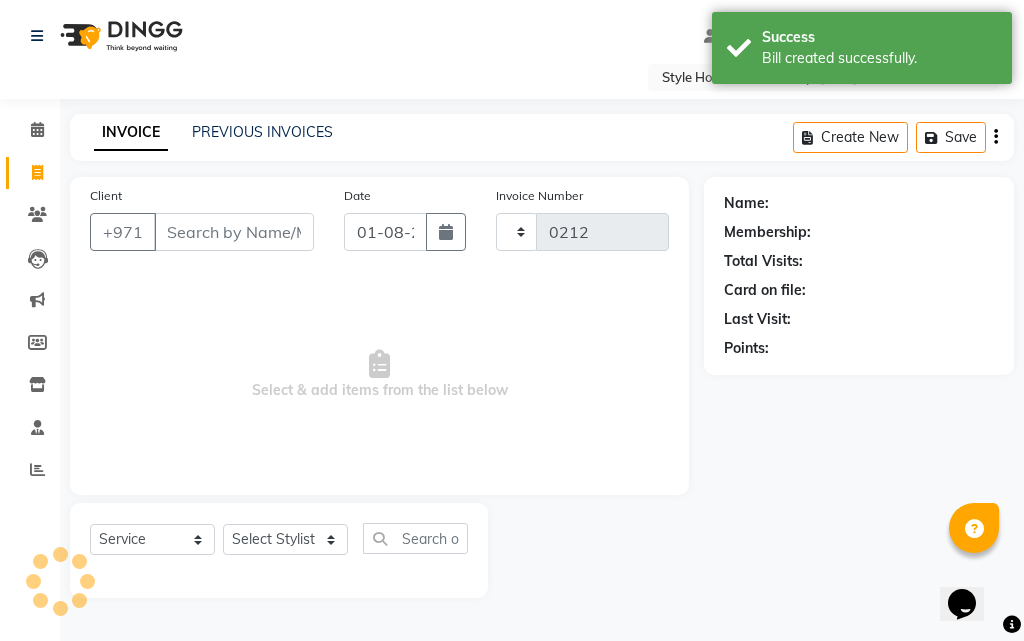 select on "8421" 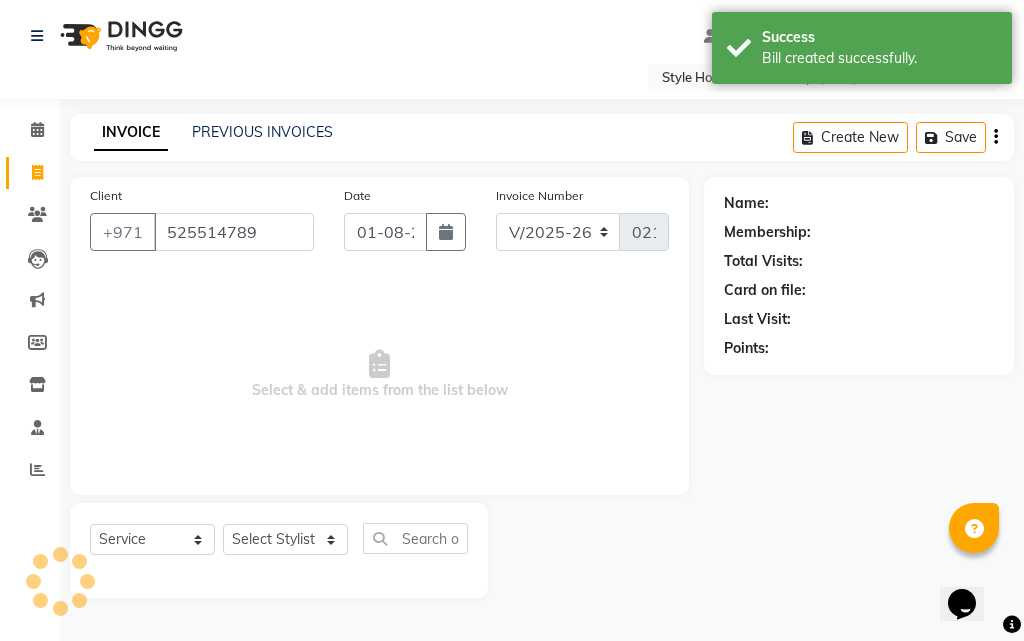 type on "525514789" 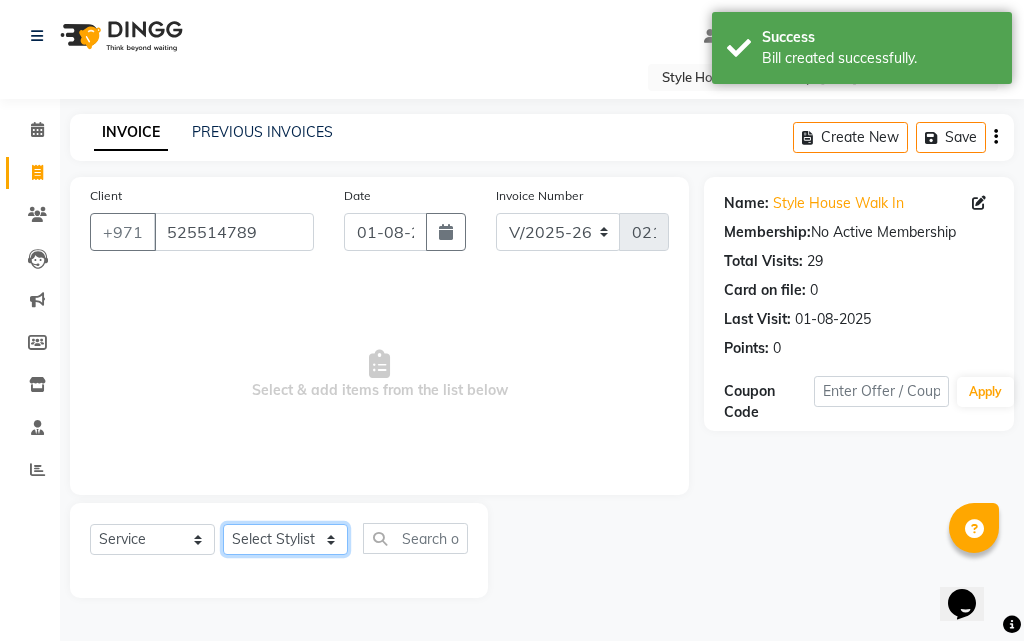 click on "Select Stylist [PERSON] [PERSON] [PERSON] [PERSON] [PERSON] [PERSON] [PERSON] [PERSON] [NAME]" 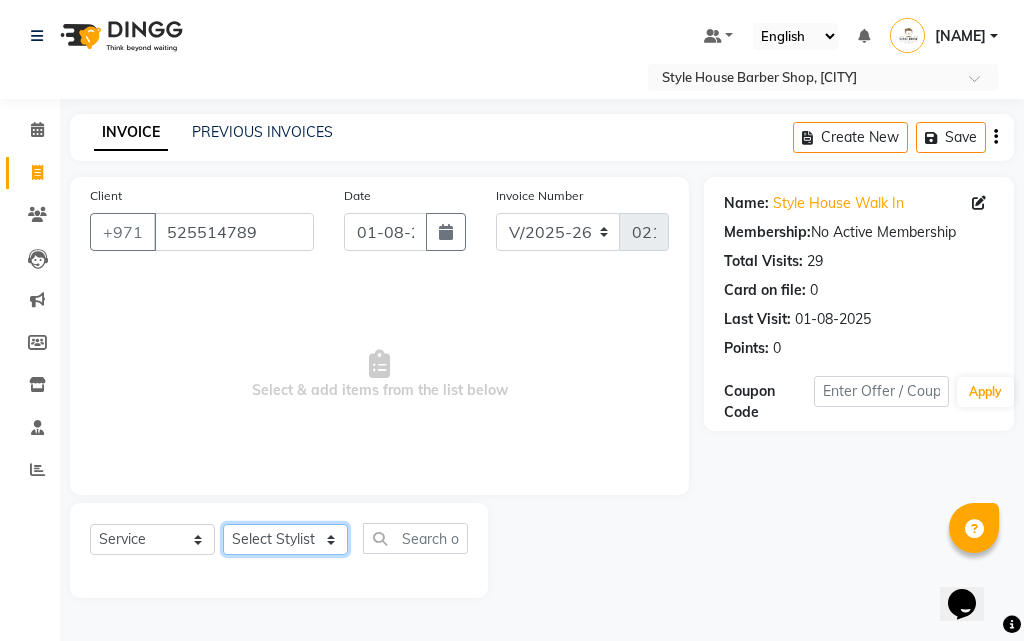 select on "[POSTAL_CODE]" 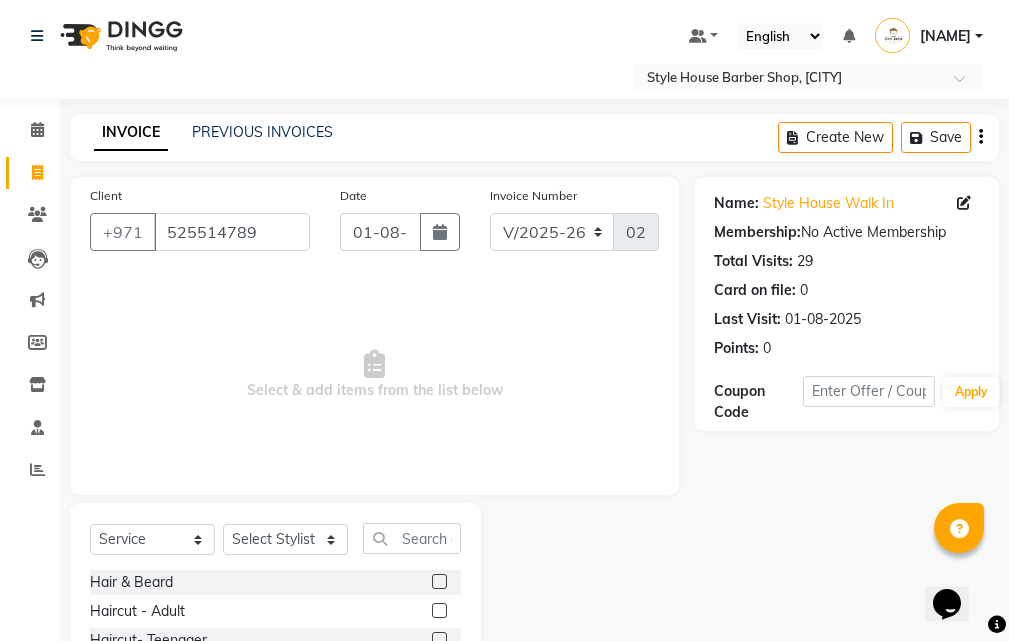 click 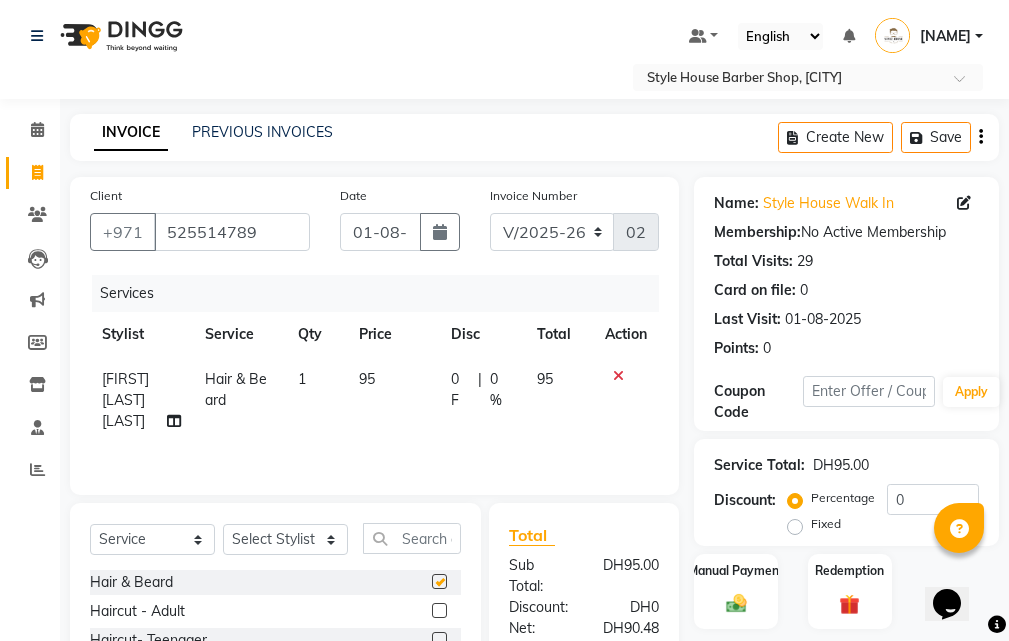 checkbox on "false" 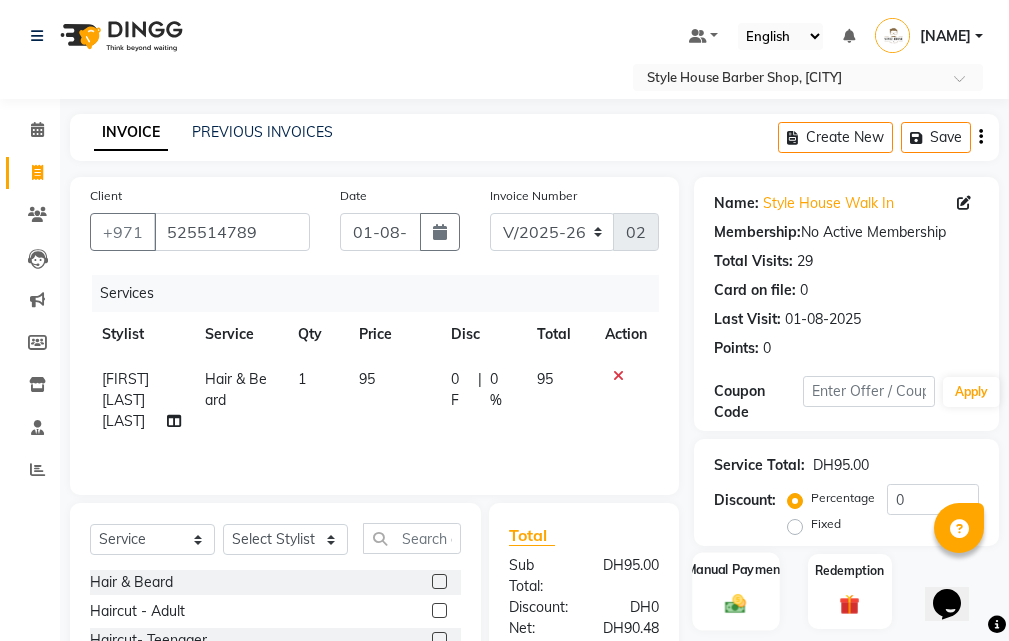 click on "Manual Payment" 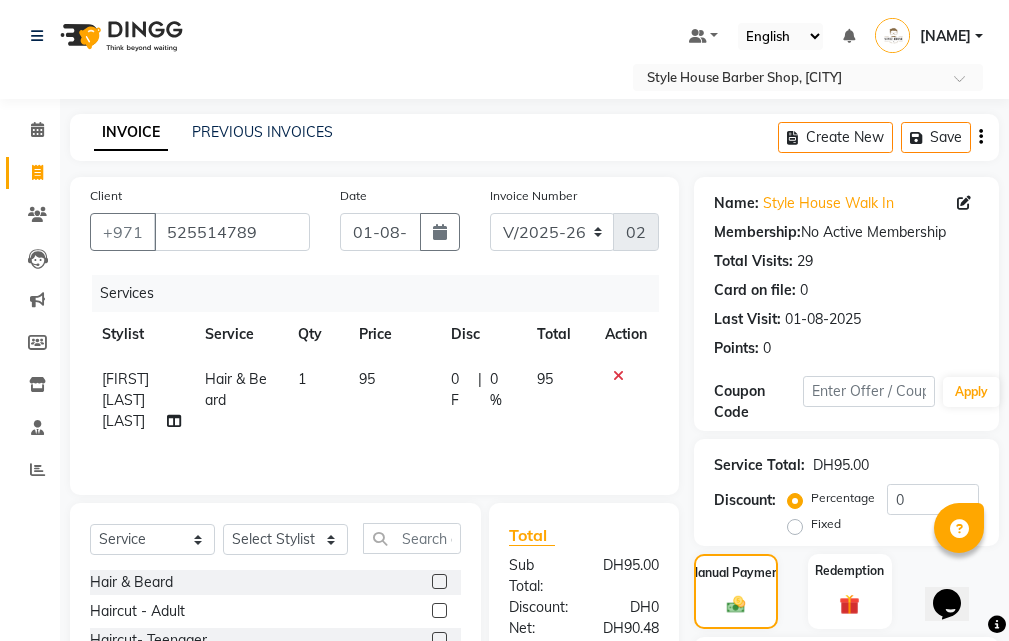 scroll, scrollTop: 200, scrollLeft: 0, axis: vertical 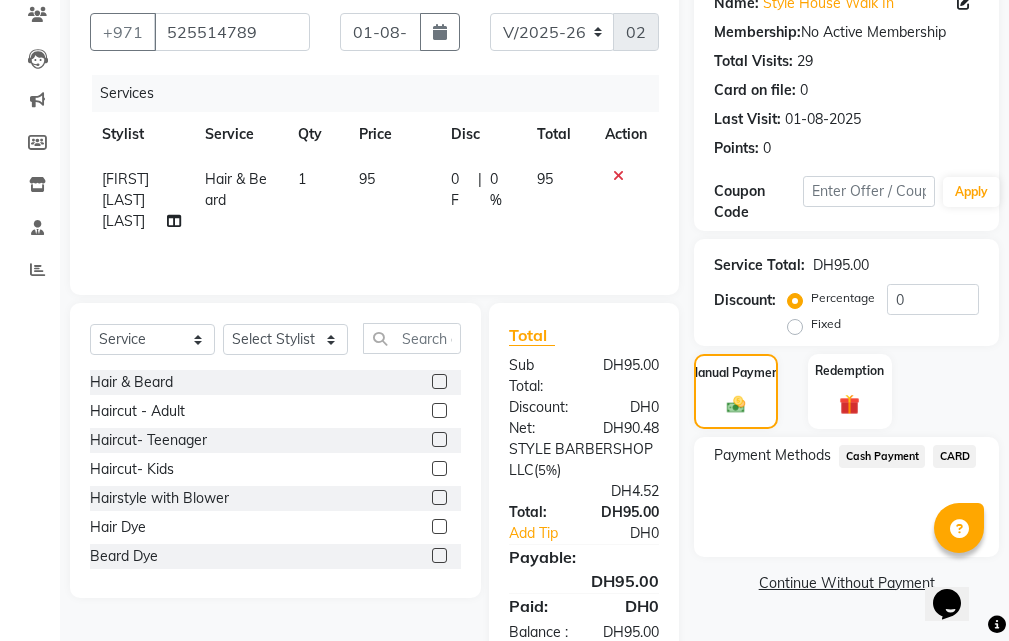 click on "CARD" 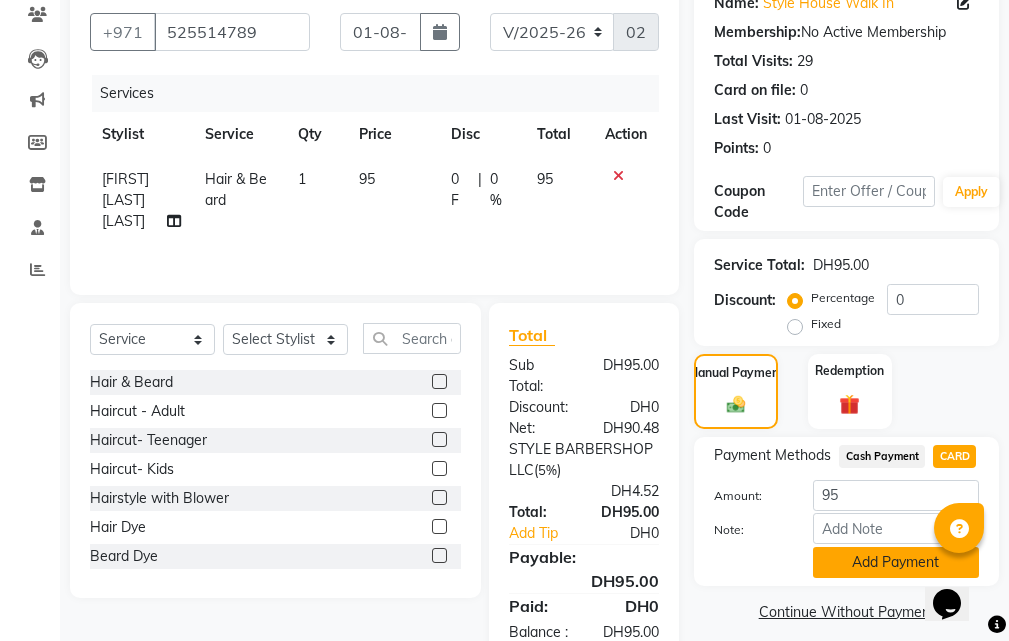 click on "Add Payment" 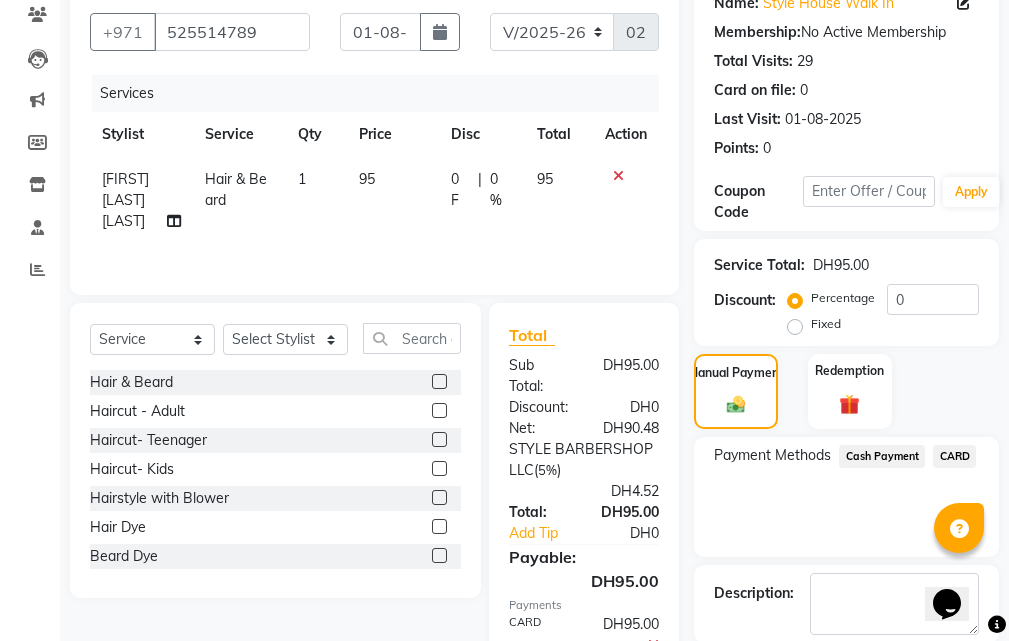 scroll, scrollTop: 357, scrollLeft: 0, axis: vertical 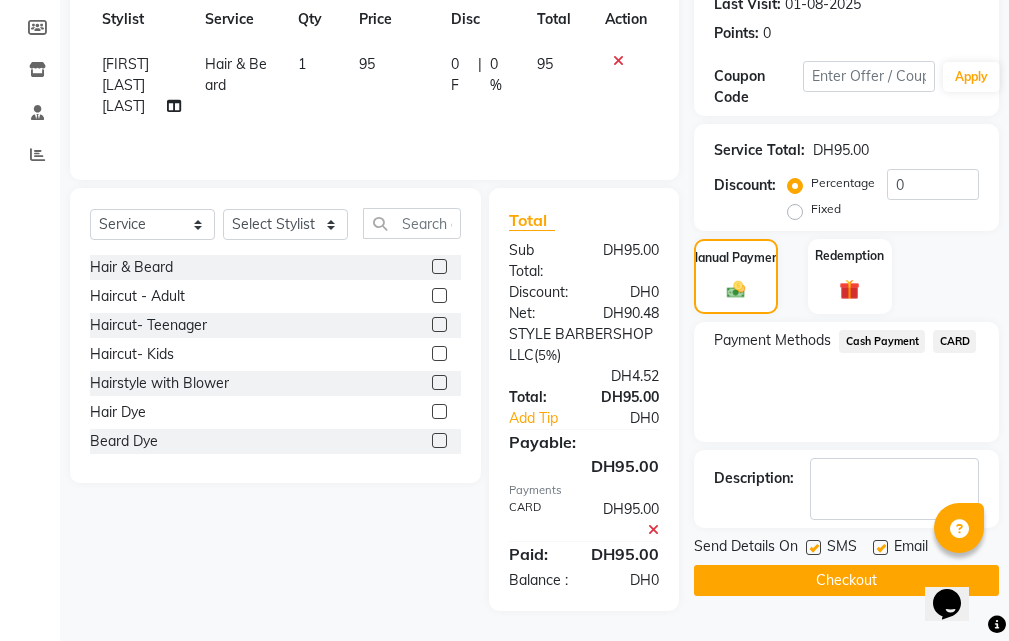 click on "Checkout" 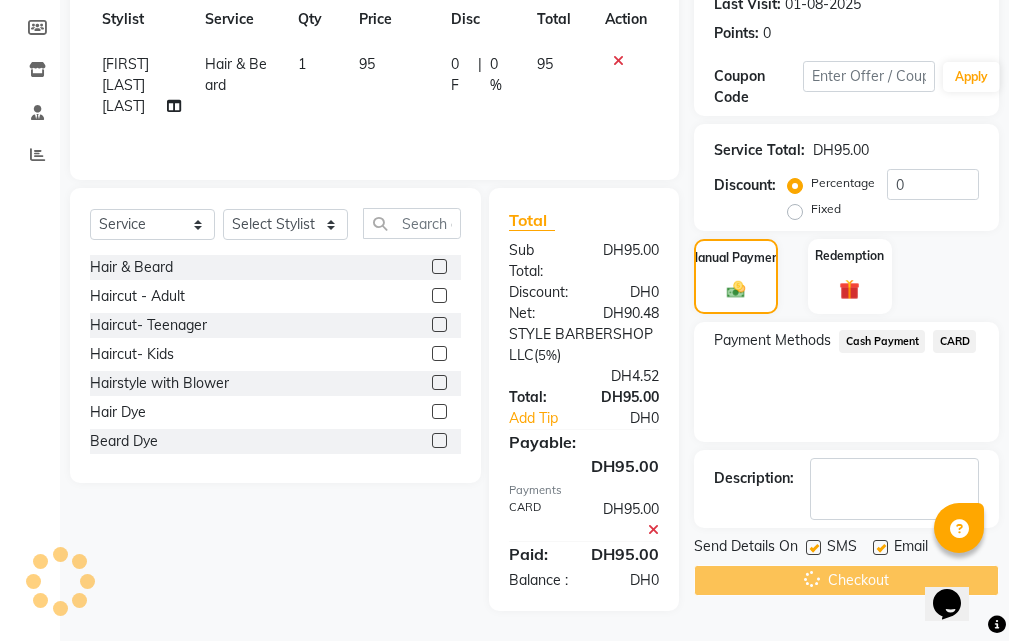 click on "Checkout" 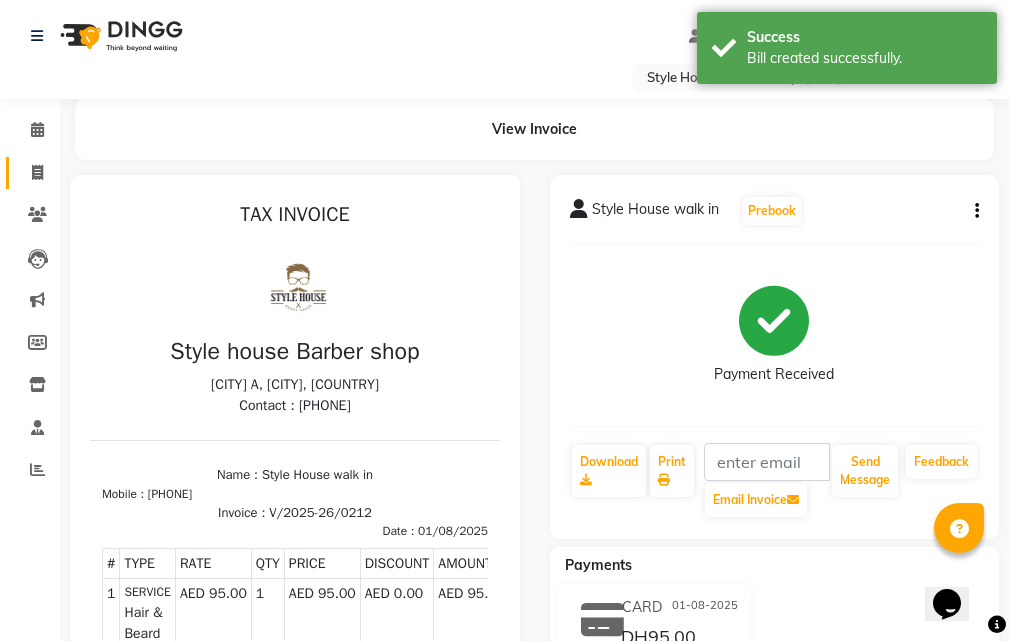 scroll, scrollTop: 0, scrollLeft: 0, axis: both 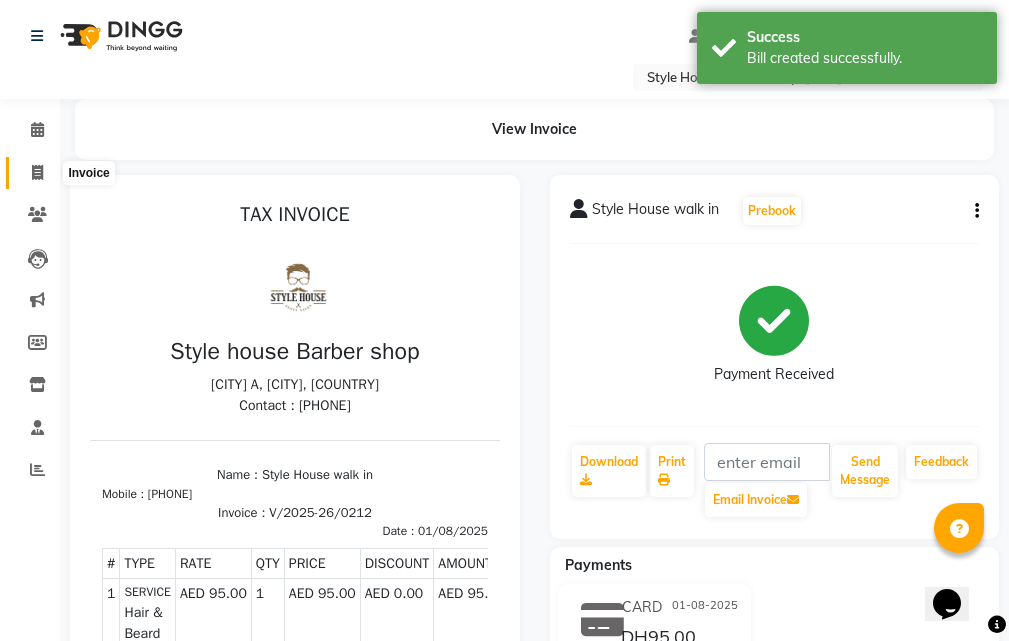 click 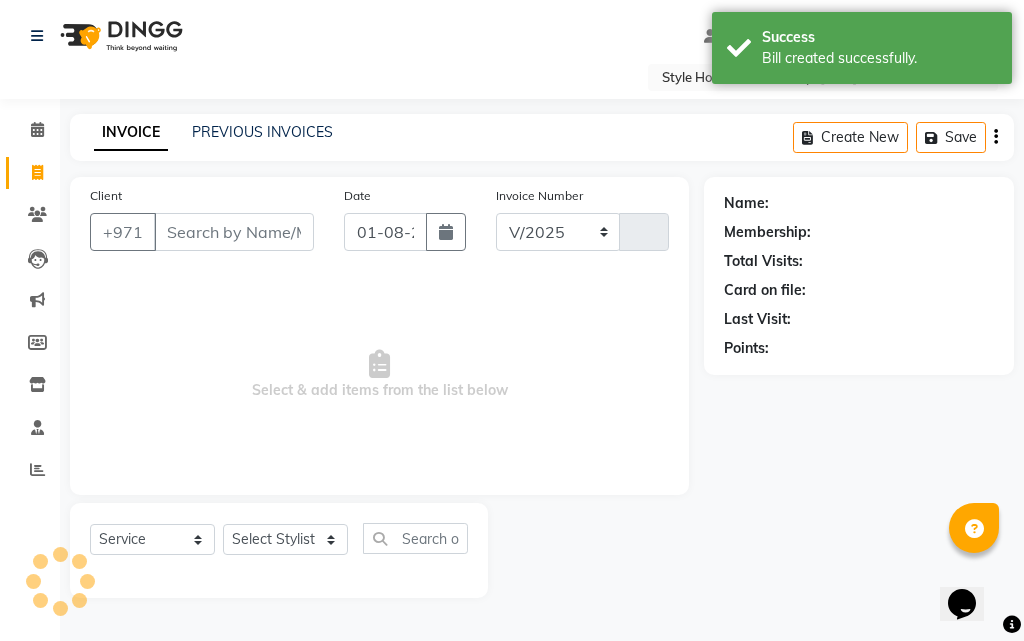 select on "8421" 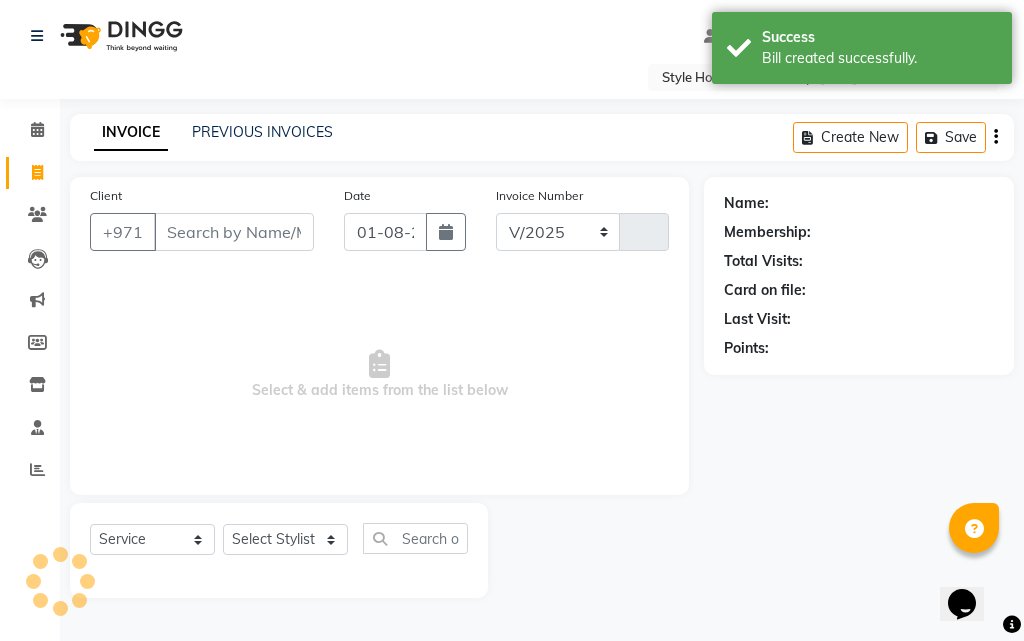 type on "0213" 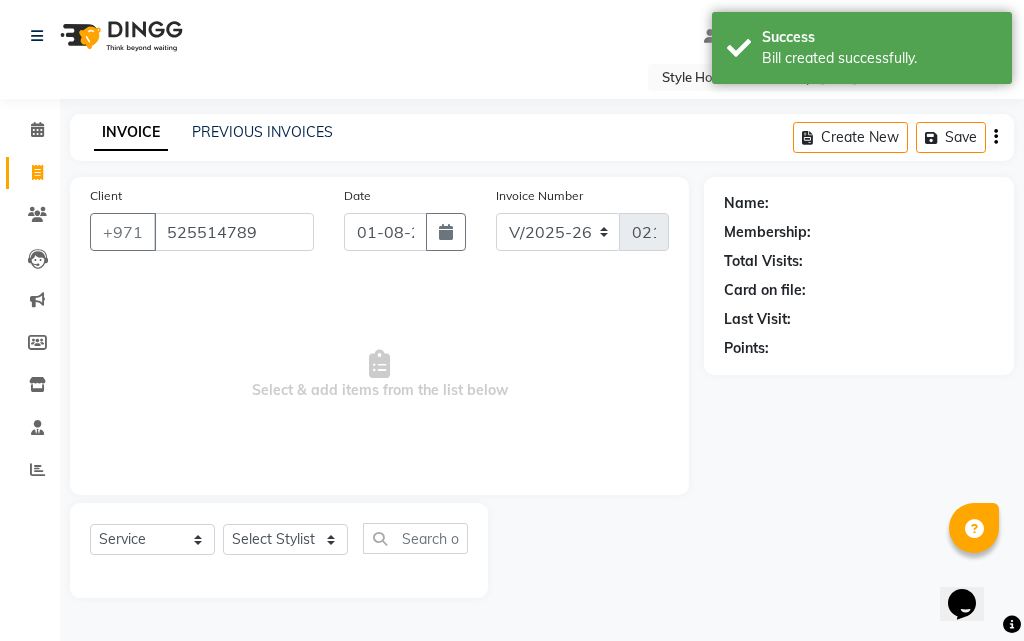 type on "525514789" 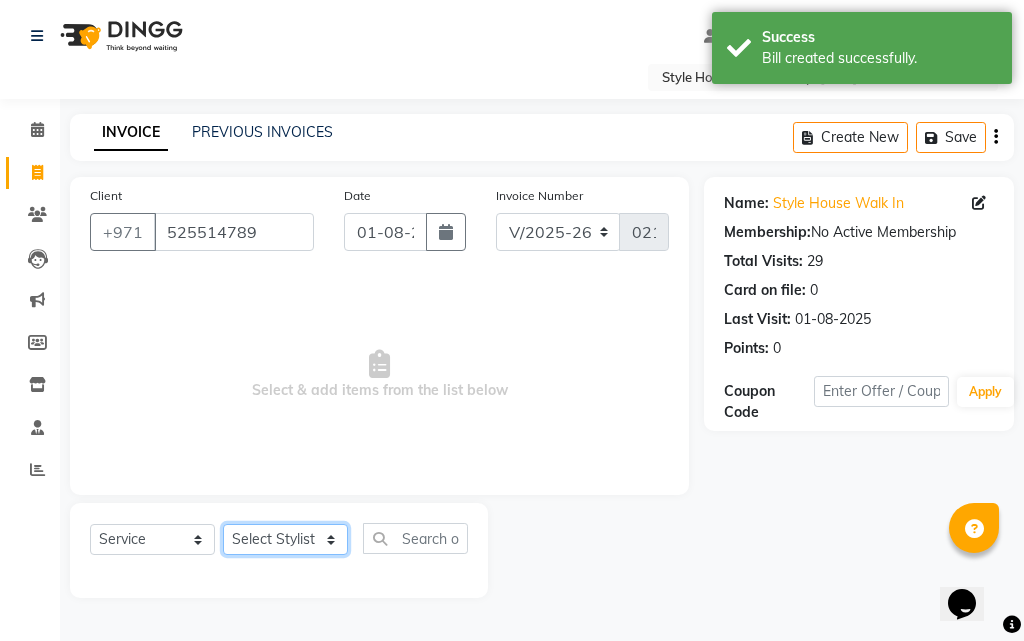 click on "Select Stylist [PERSON] [PERSON] [PERSON] [PERSON] [PERSON] [PERSON] [PERSON] [PERSON] [NAME]" 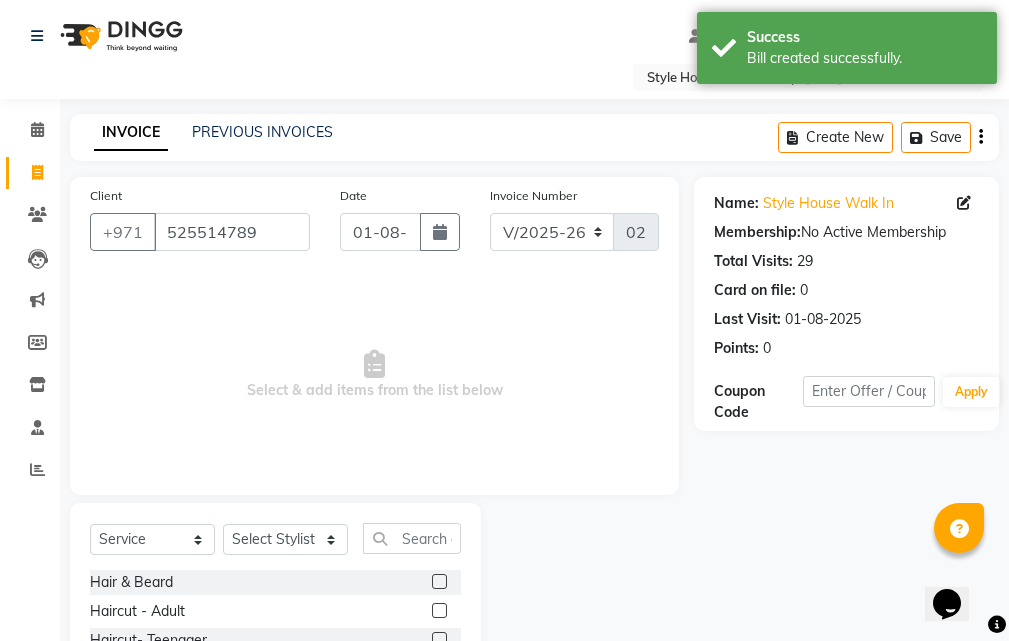 click 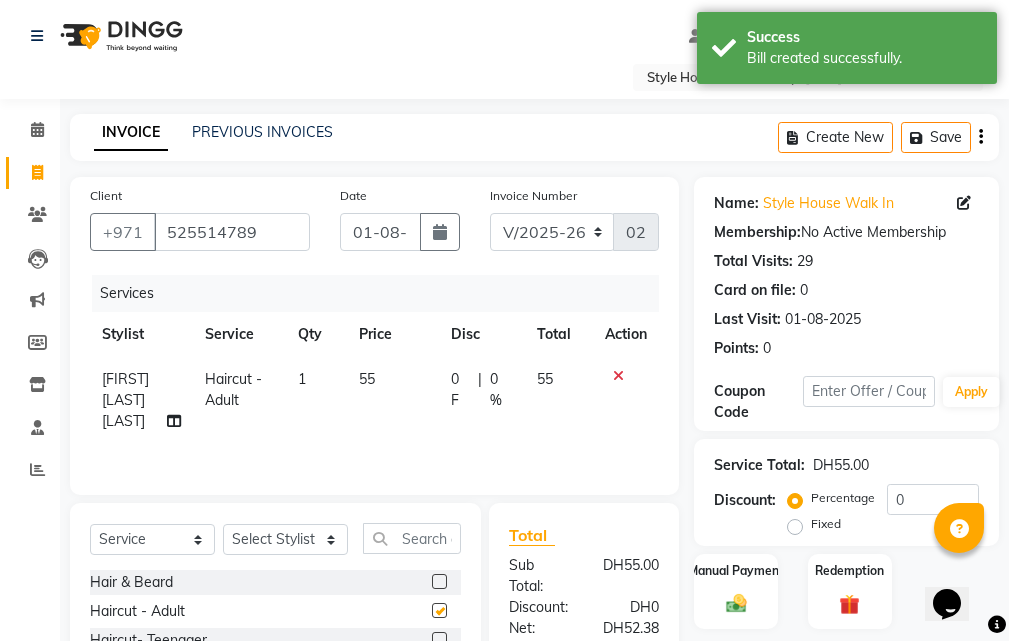 checkbox on "false" 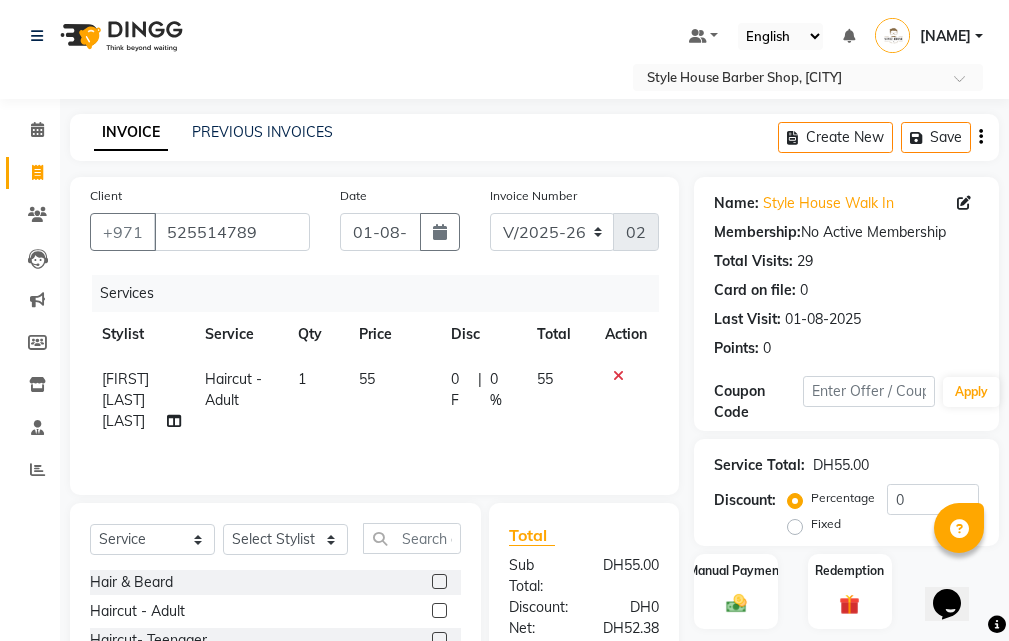 scroll, scrollTop: 294, scrollLeft: 0, axis: vertical 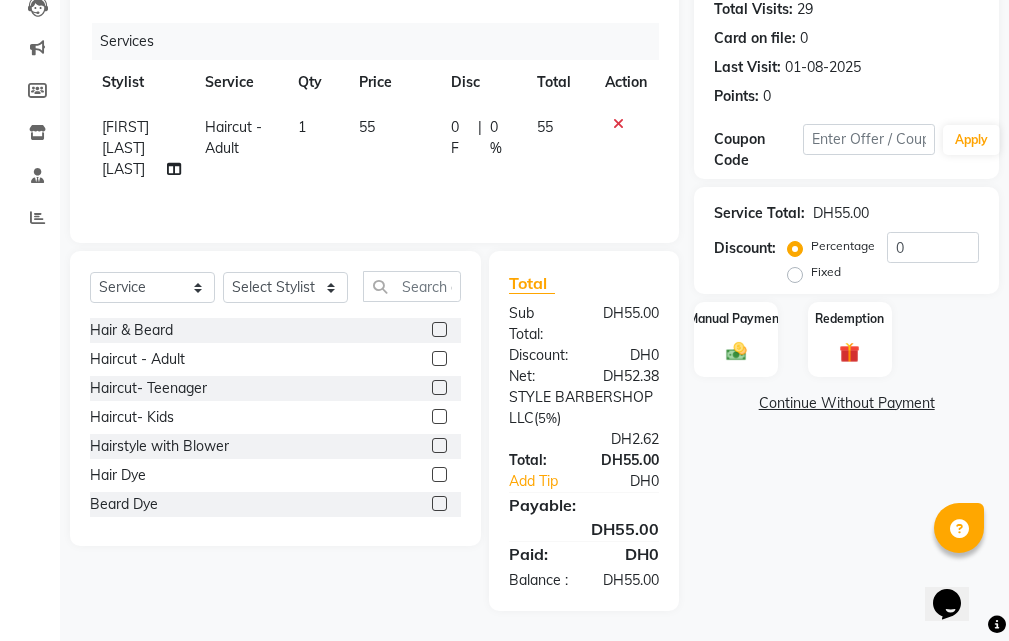 click on "Name: Style House Walk In Membership:  No Active Membership  Total Visits:  29 Card on file:  0 Last Visit:   01-08-2025 Points:   0  Coupon Code Apply Service Total:  DH55.00  Discount:  Percentage   Fixed  0 Manual Payment Redemption  Continue Without Payment" 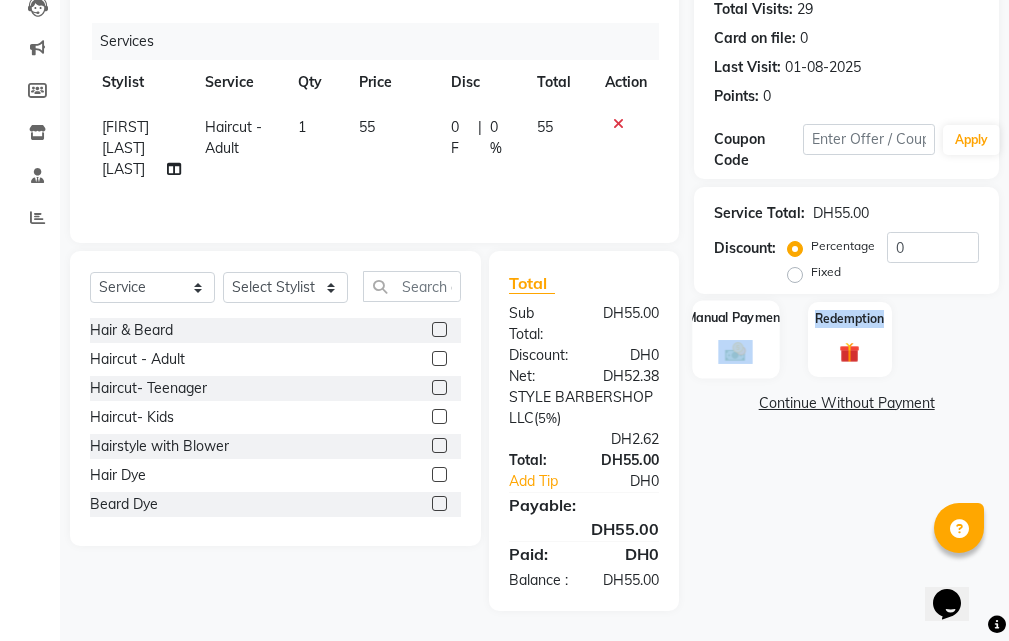 click on "Manual Payment" 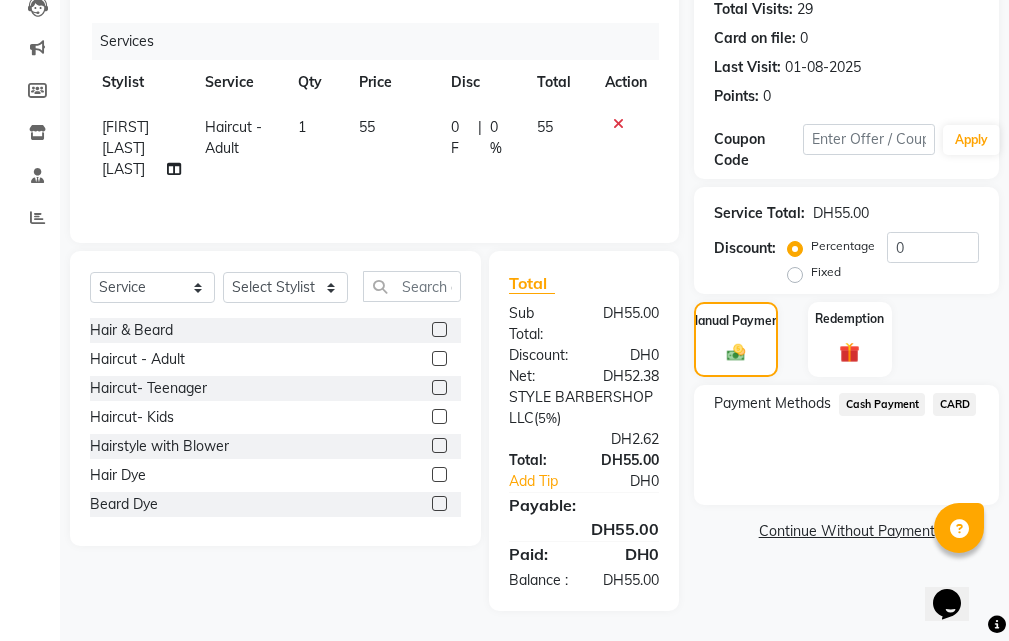 click on "Cash Payment" 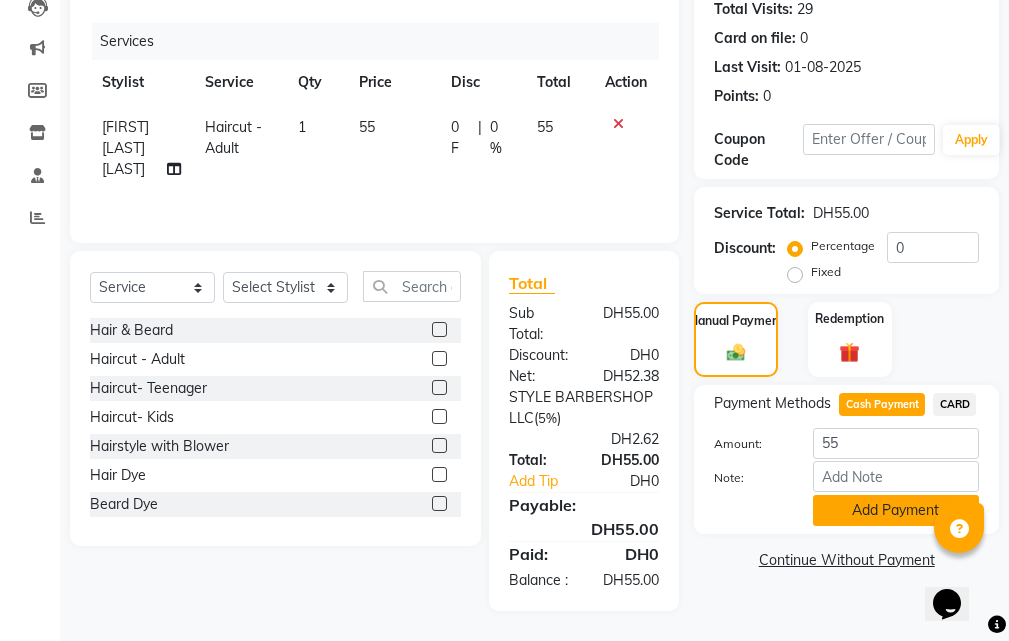 click on "Add Payment" 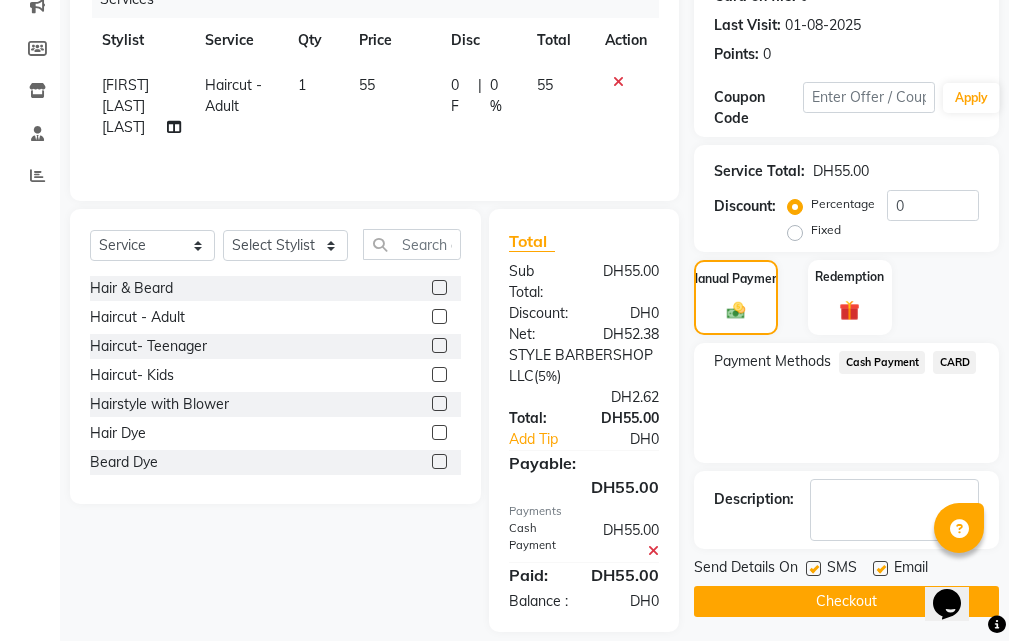 click on "Checkout" 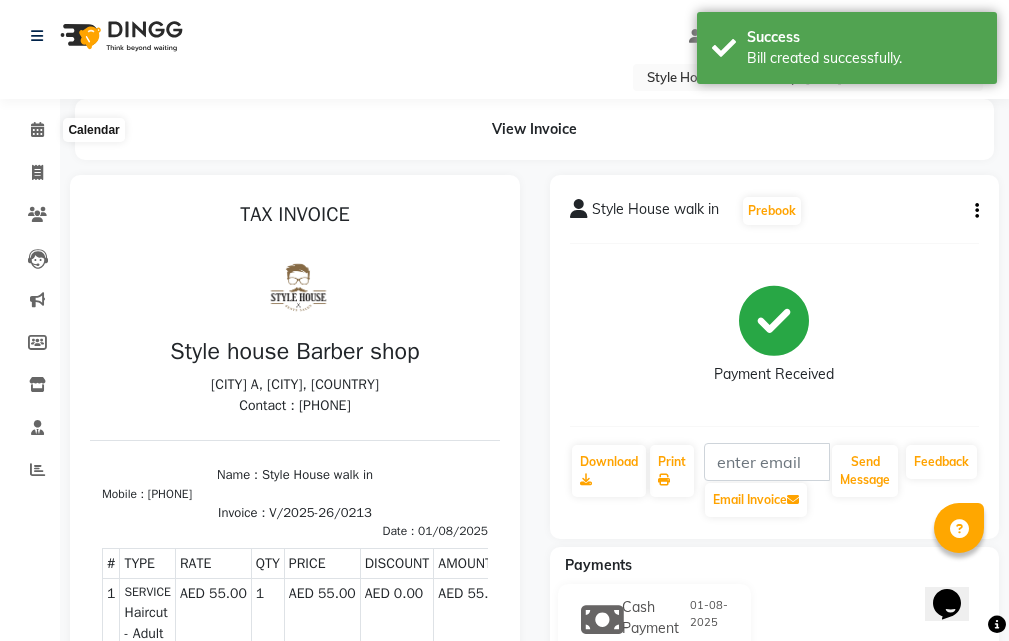 scroll, scrollTop: 0, scrollLeft: 0, axis: both 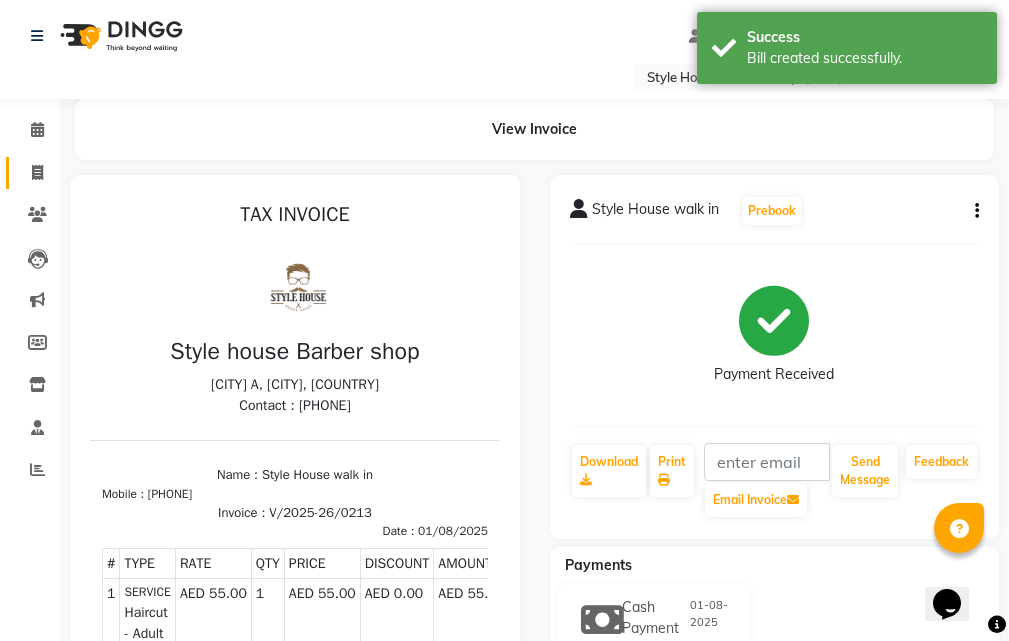click on "Invoice" 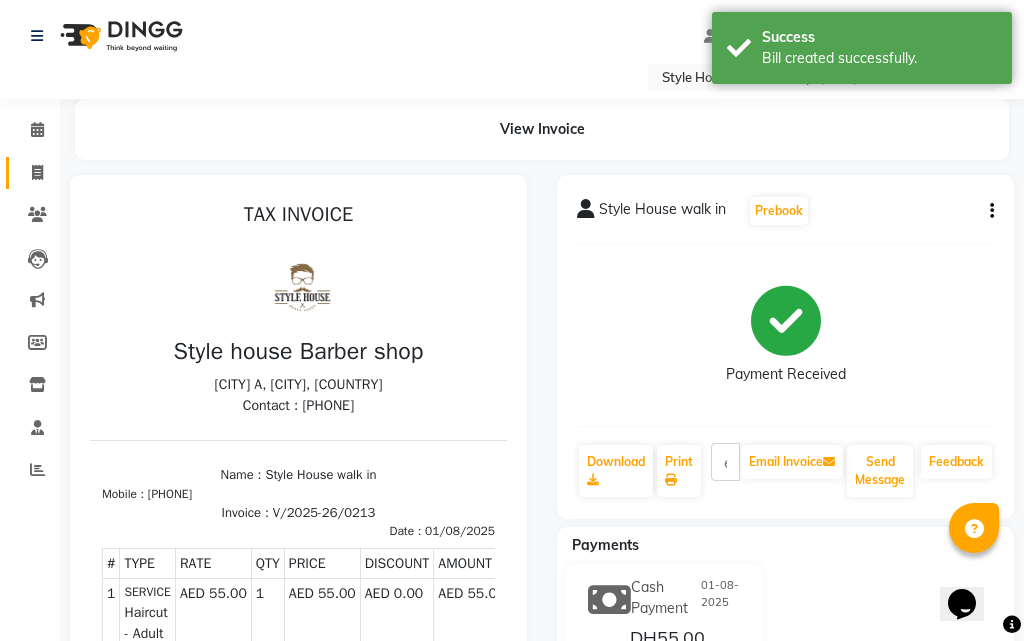 select on "service" 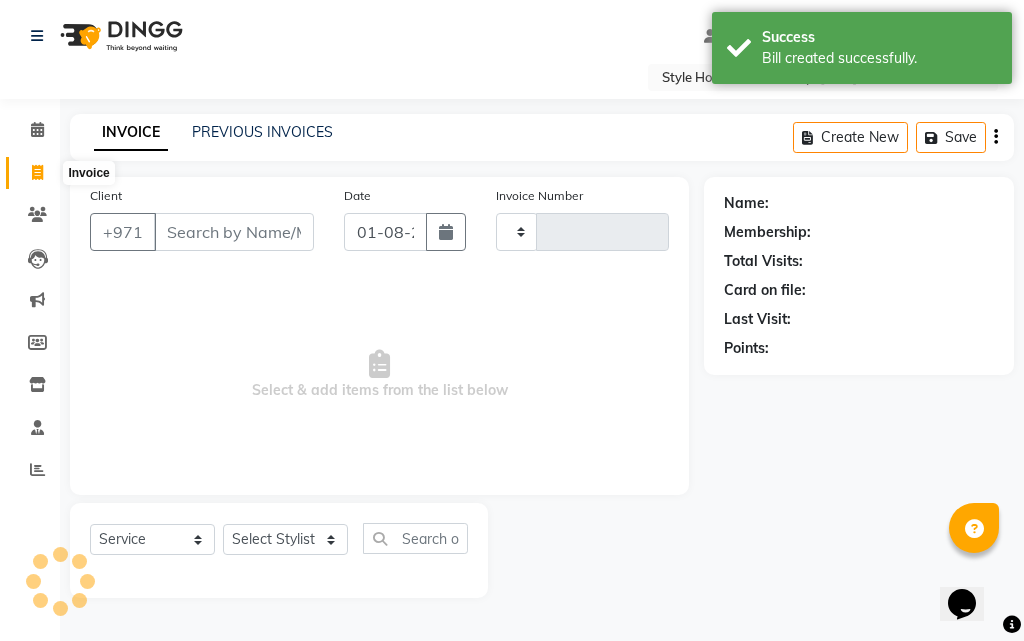 type on "0214" 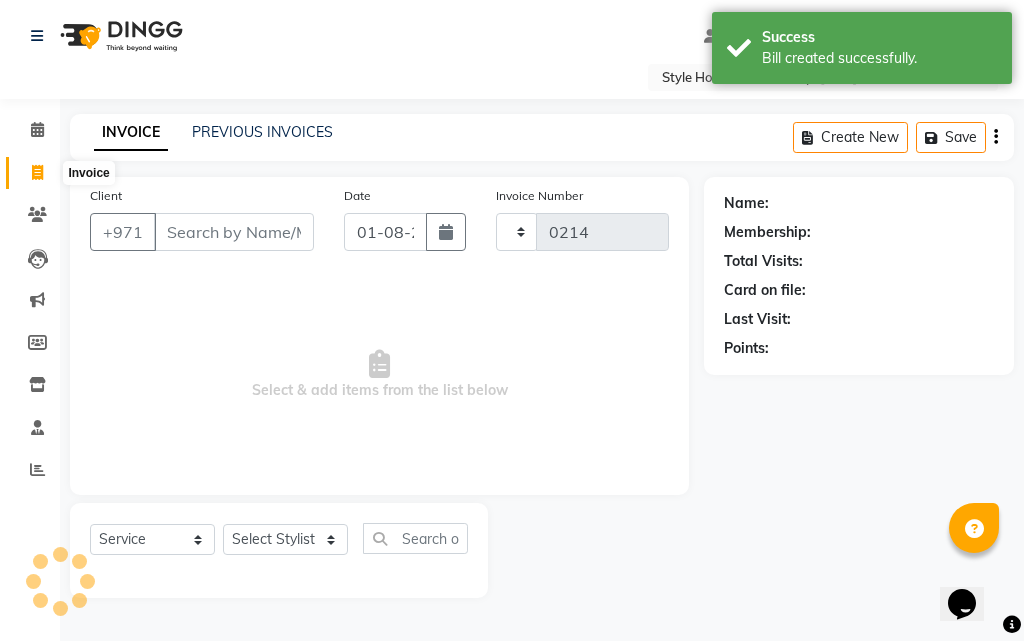select on "8421" 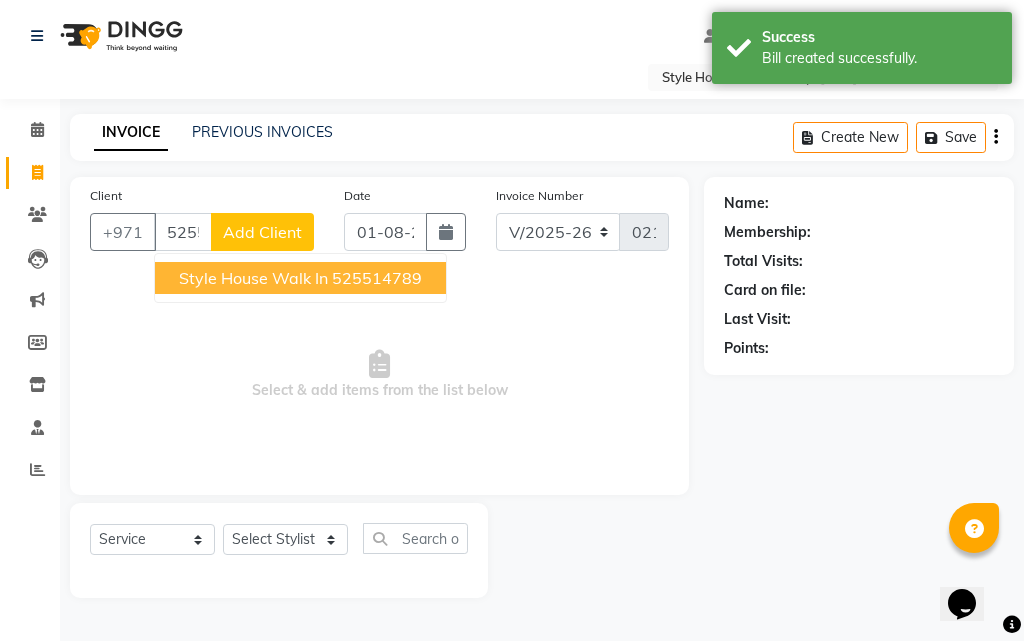 type on "525514789" 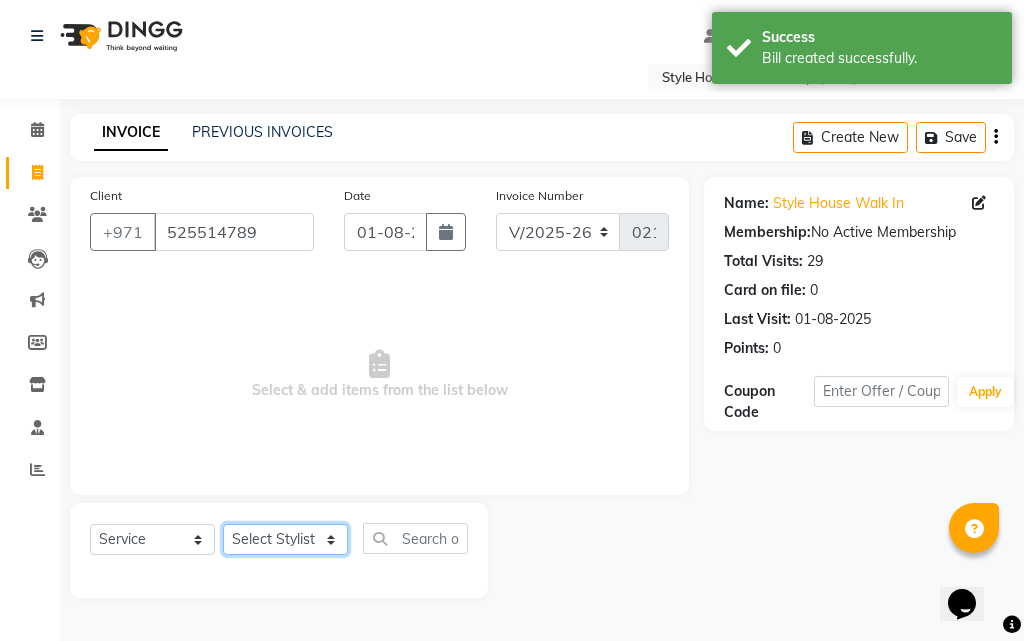 click on "Select Stylist [PERSON] [PERSON] [PERSON] [PERSON] [PERSON] [PERSON] [PERSON] [PERSON] [NAME]" 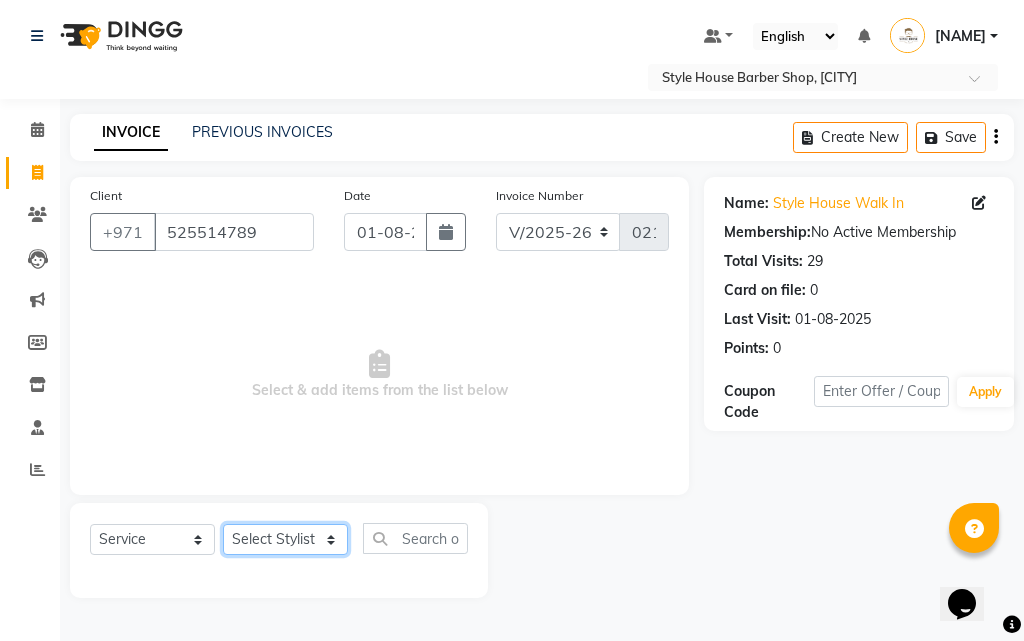 select on "86094" 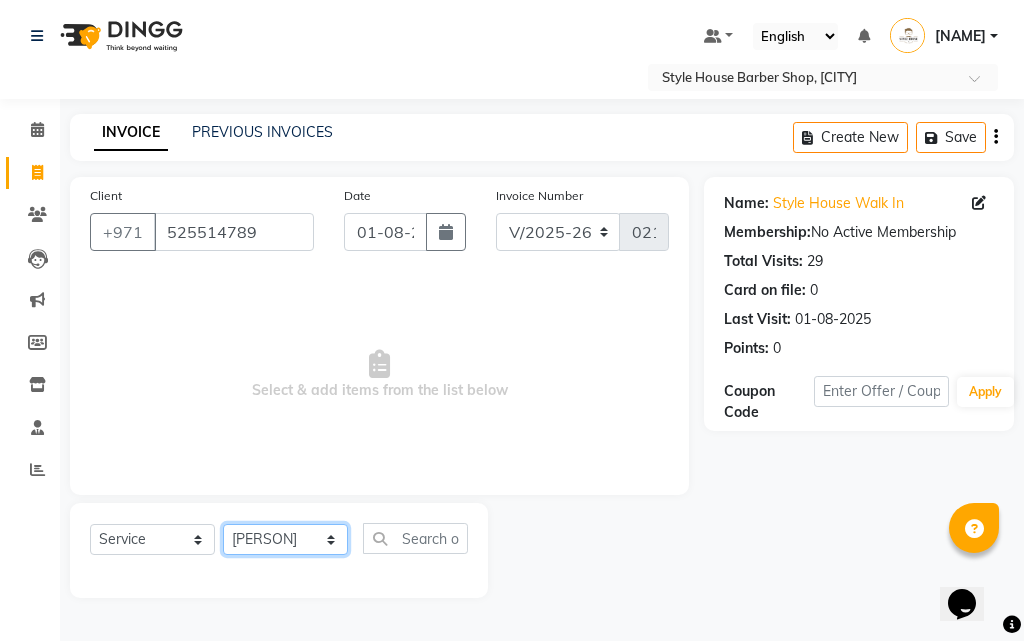 click on "Select Stylist [PERSON] [PERSON] [PERSON] [PERSON] [PERSON] [PERSON] [PERSON] [PERSON] [NAME]" 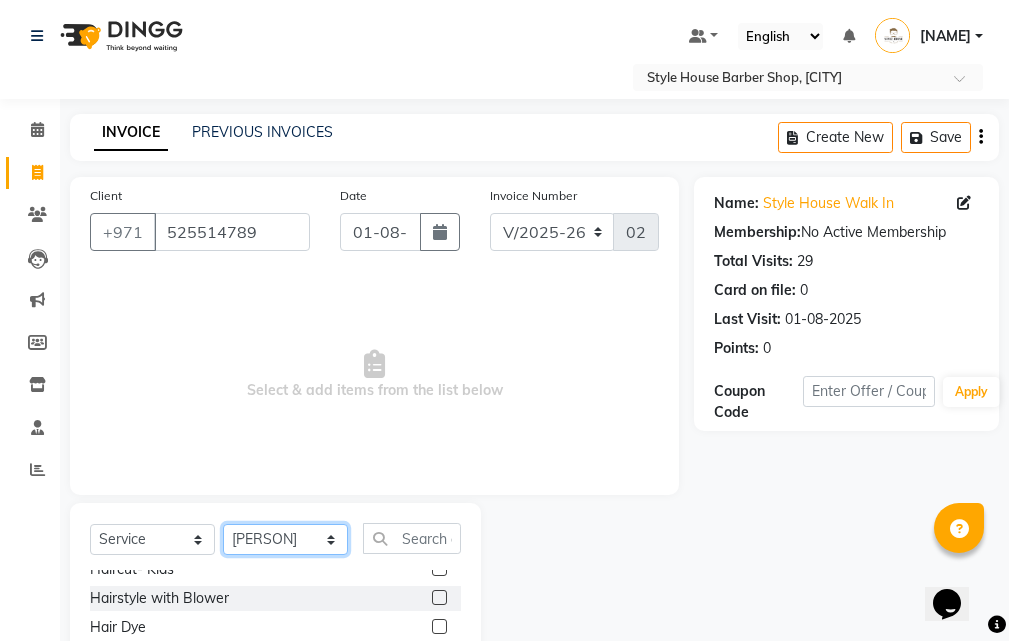 scroll, scrollTop: 0, scrollLeft: 0, axis: both 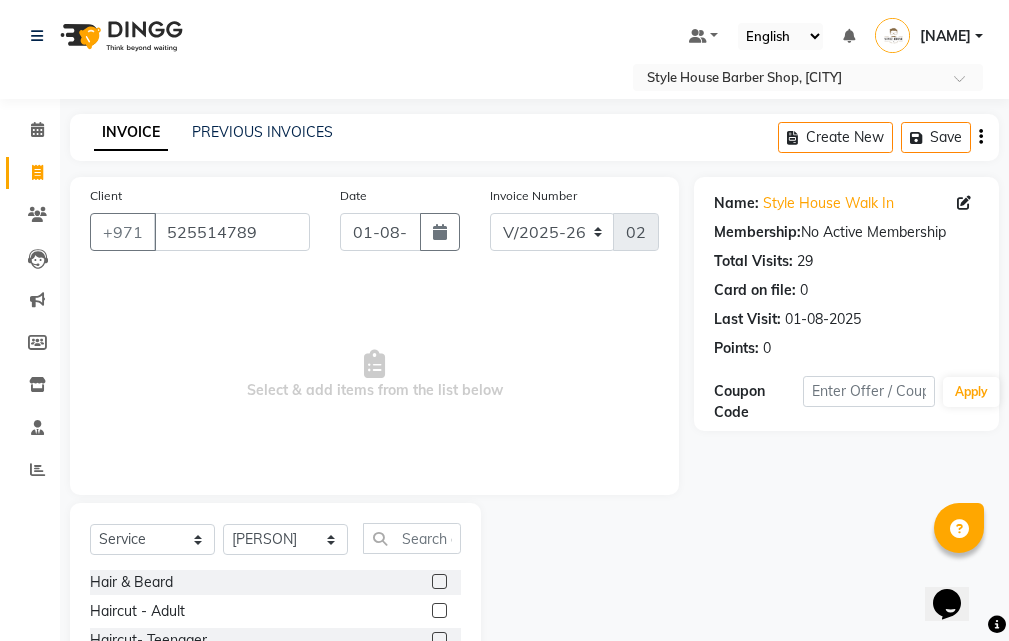 click 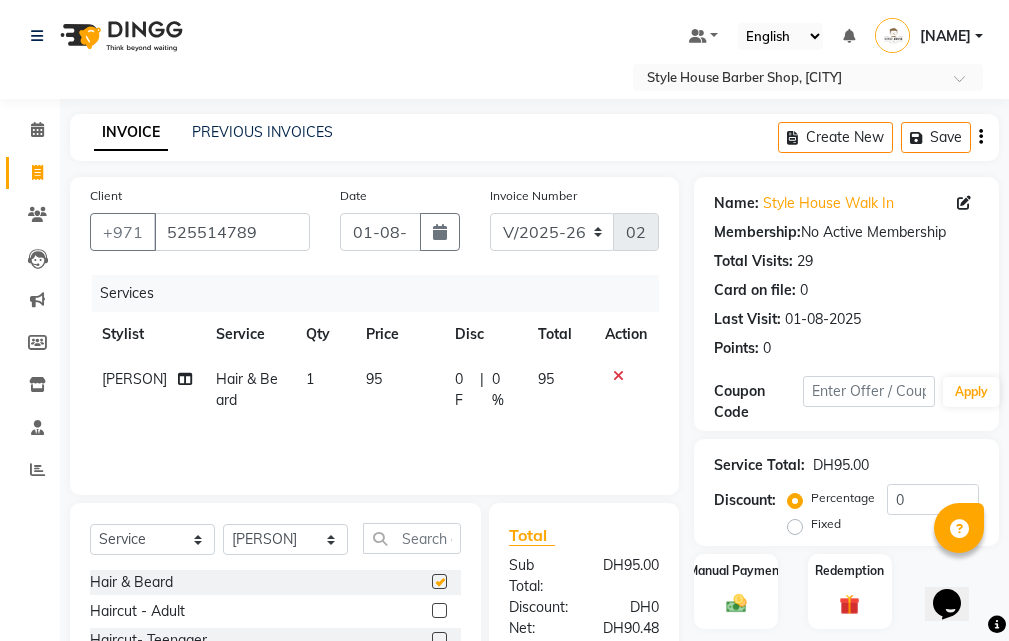 checkbox on "false" 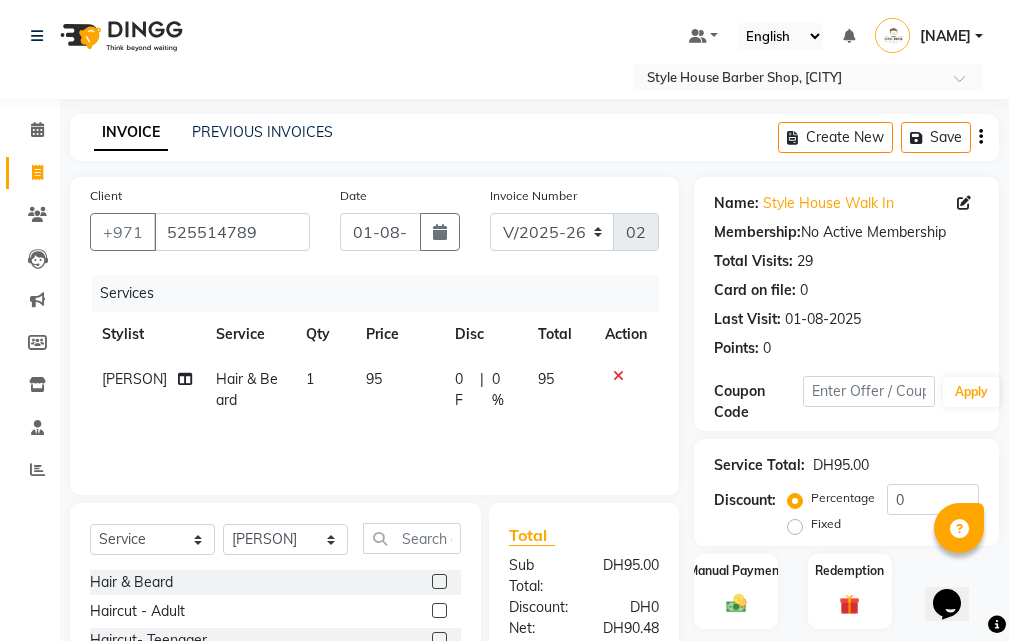 scroll, scrollTop: 273, scrollLeft: 0, axis: vertical 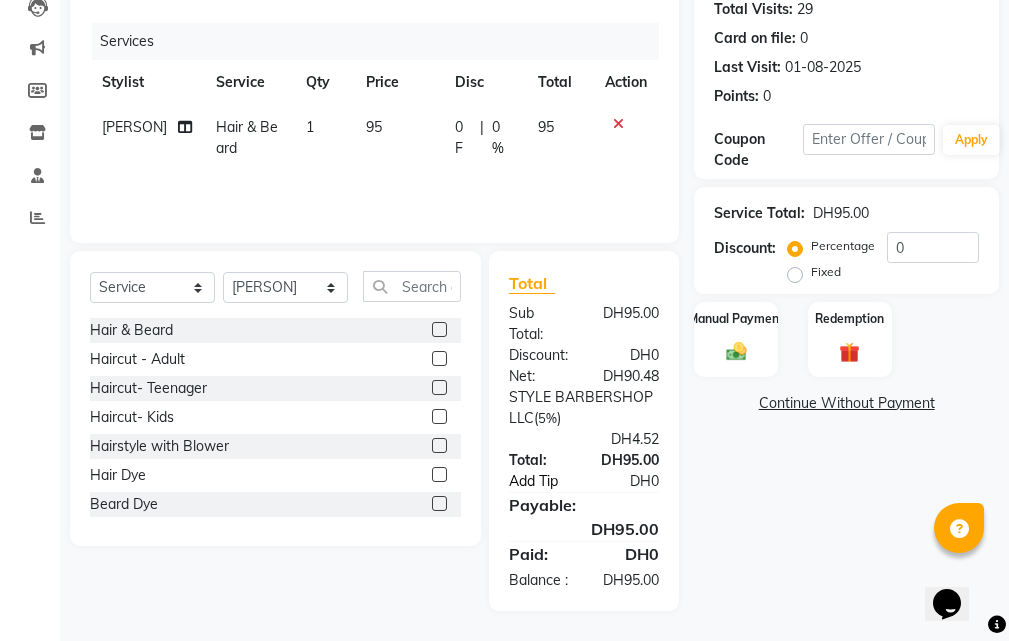 click on "Add Tip" 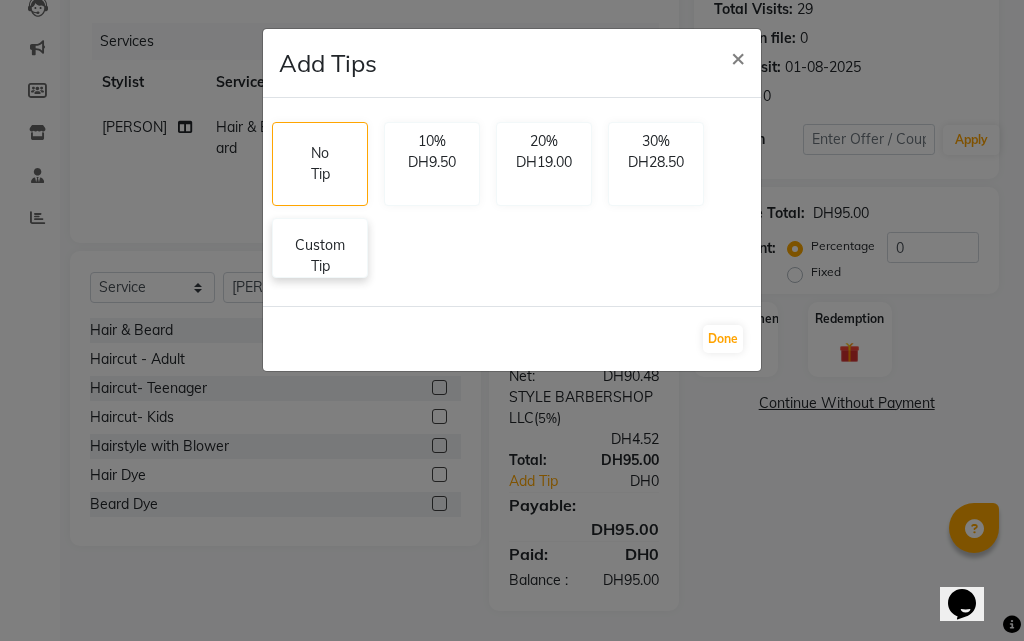 click on "Custom Tip" 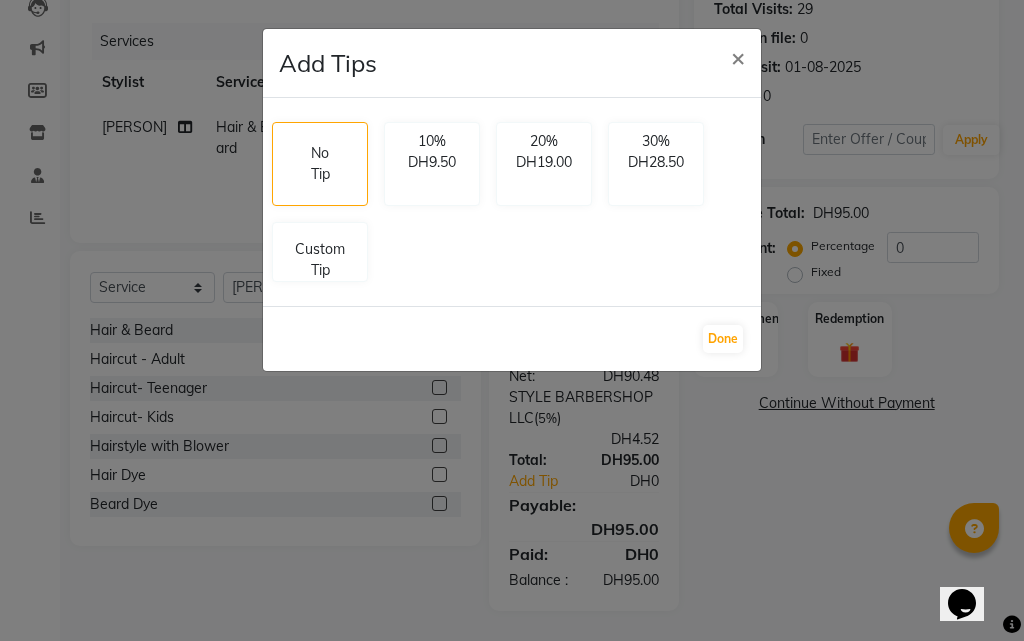 select on "86094" 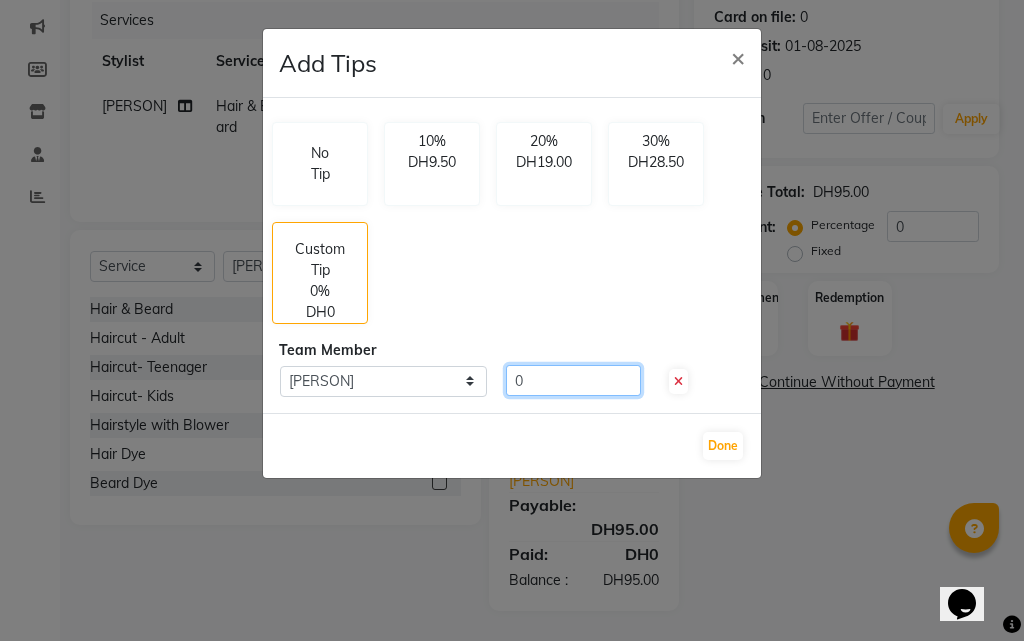 click on "0" 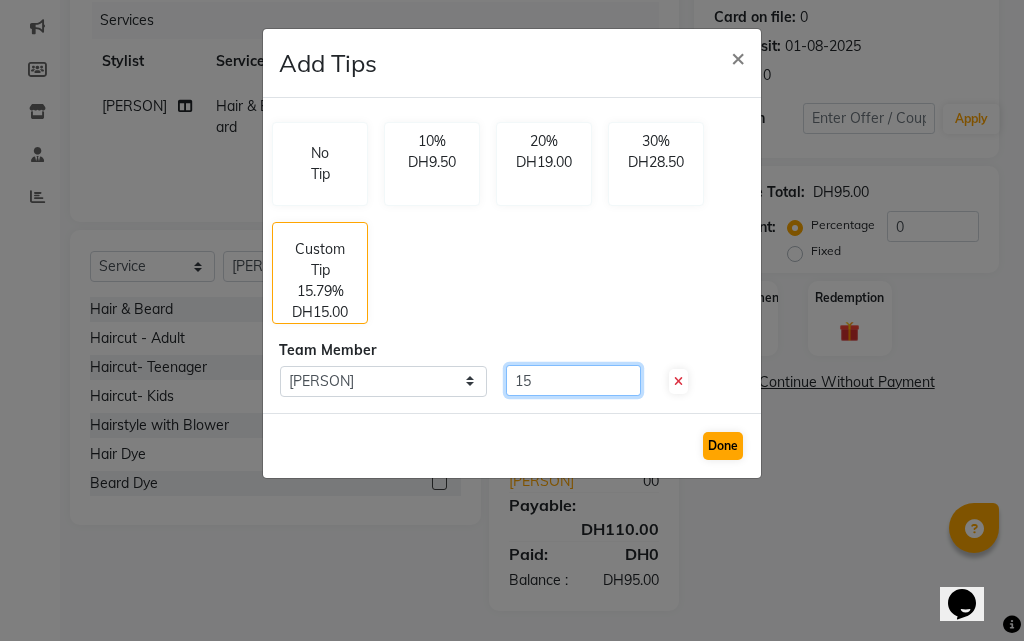 type on "15" 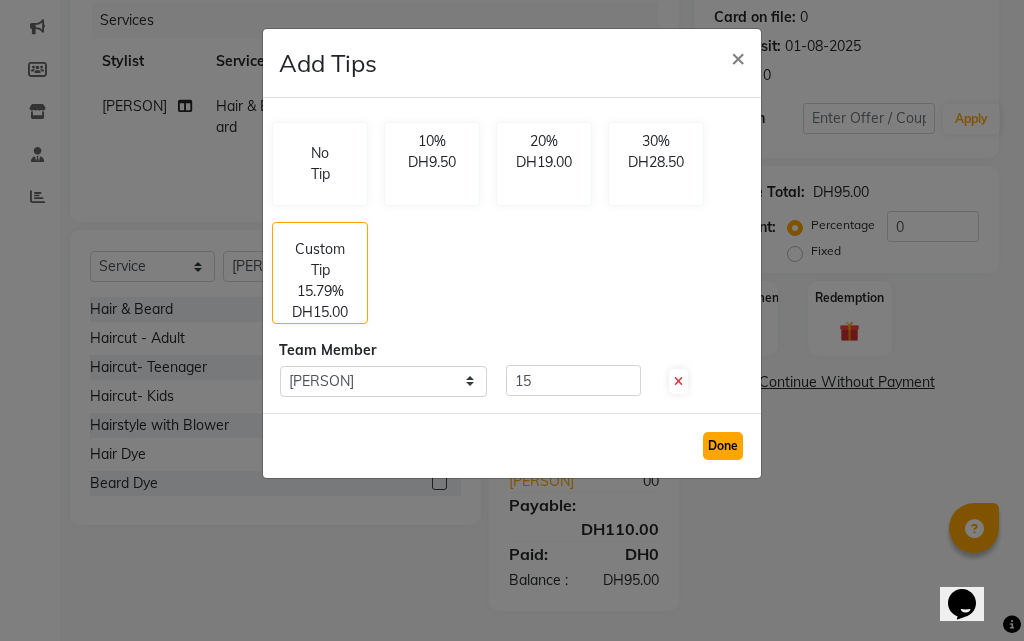 click on "Done" 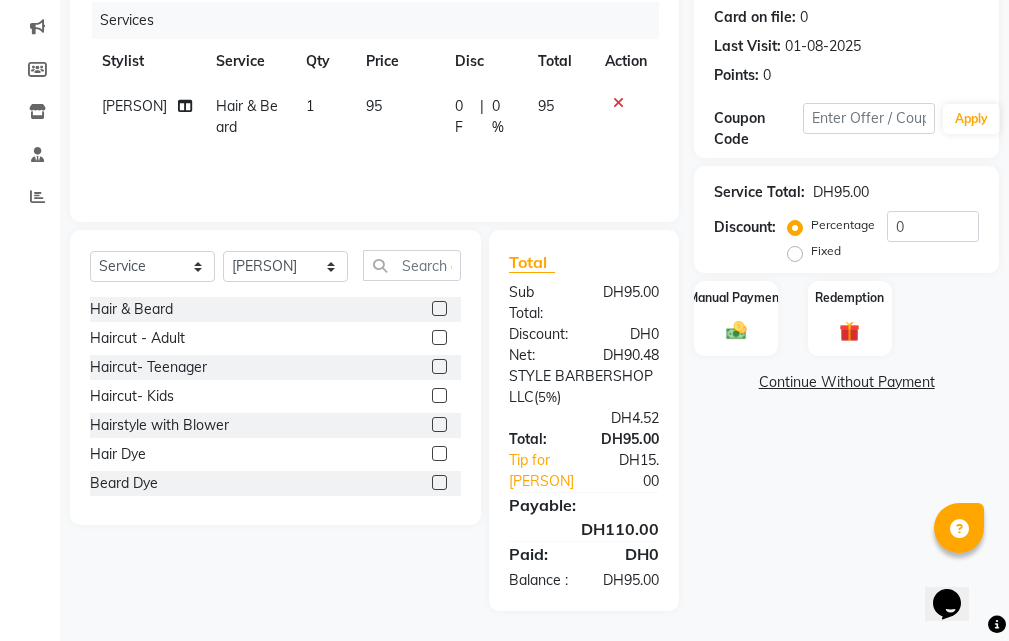 scroll, scrollTop: 294, scrollLeft: 0, axis: vertical 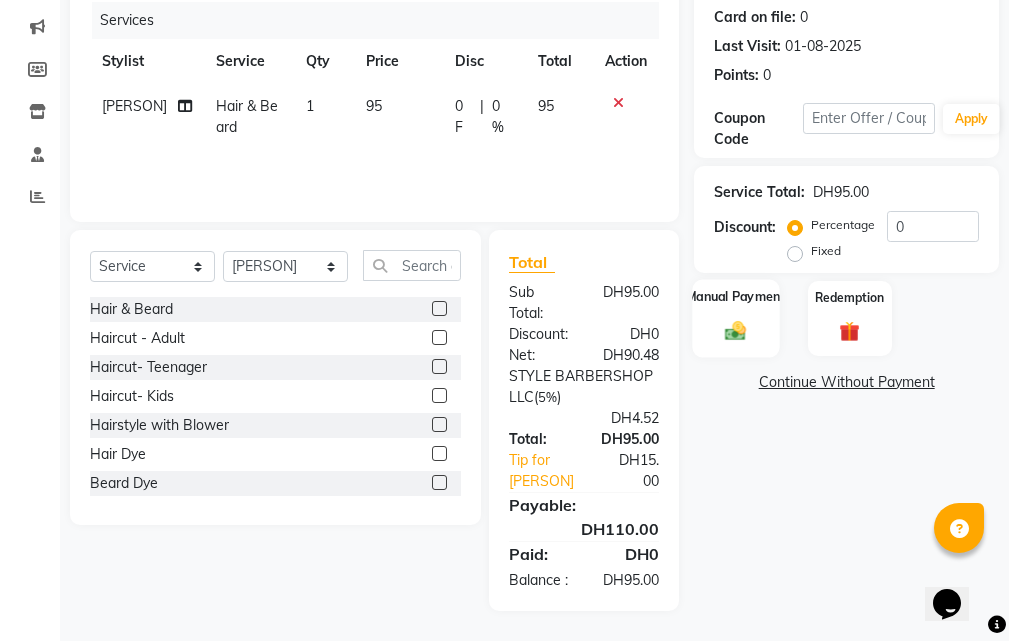 click on "Manual Payment" 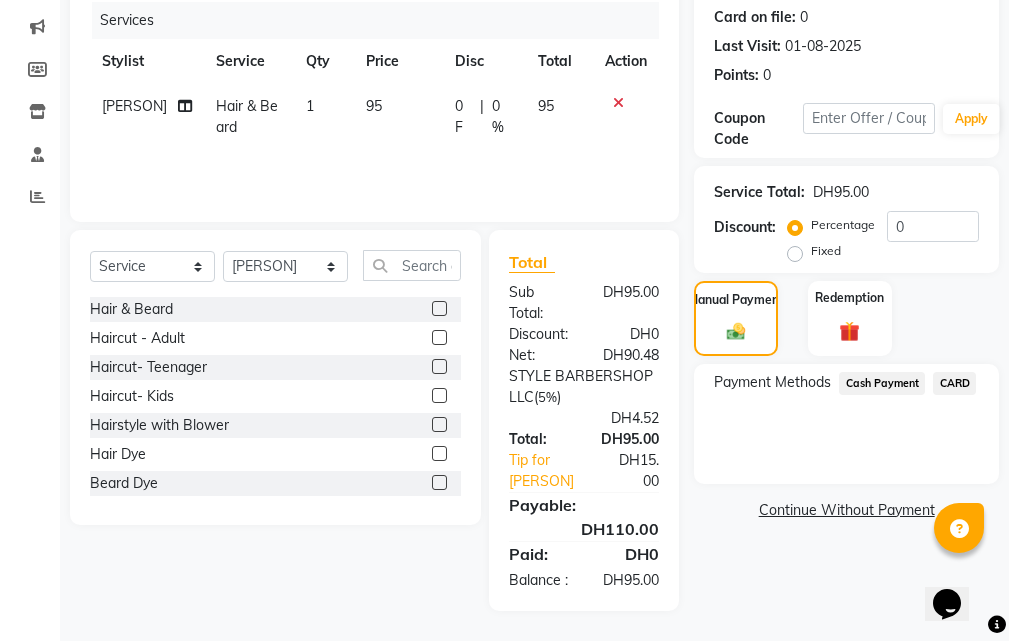 click on "CARD" 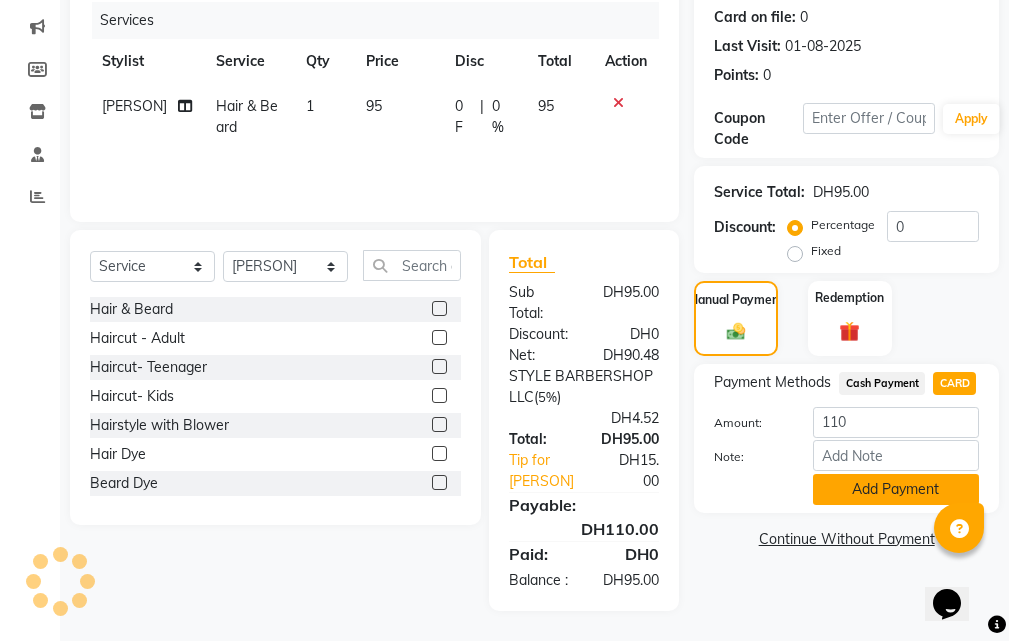 click on "Add Payment" 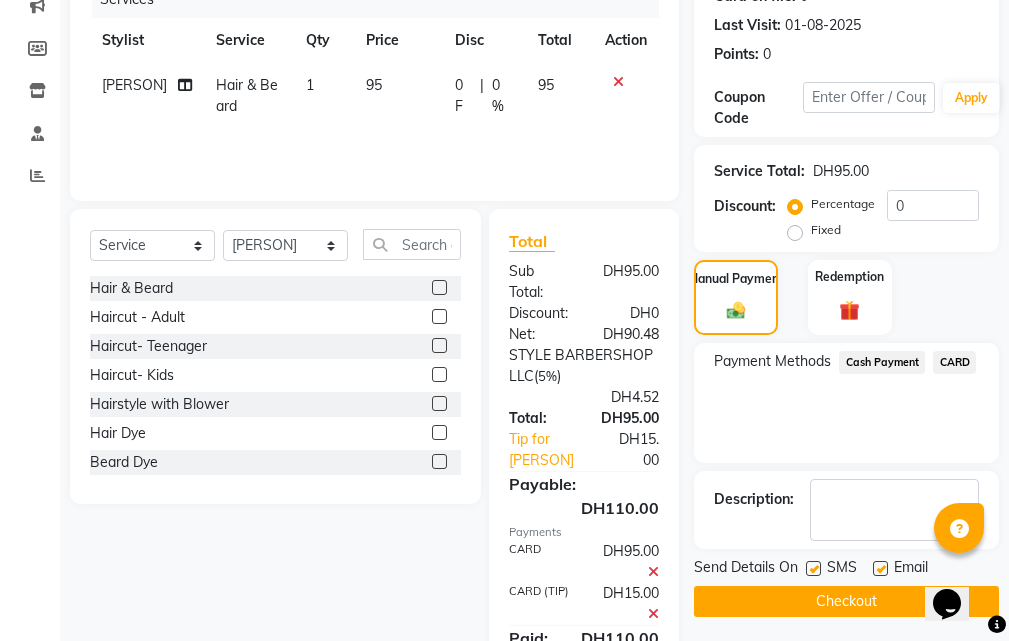 click on "Checkout" 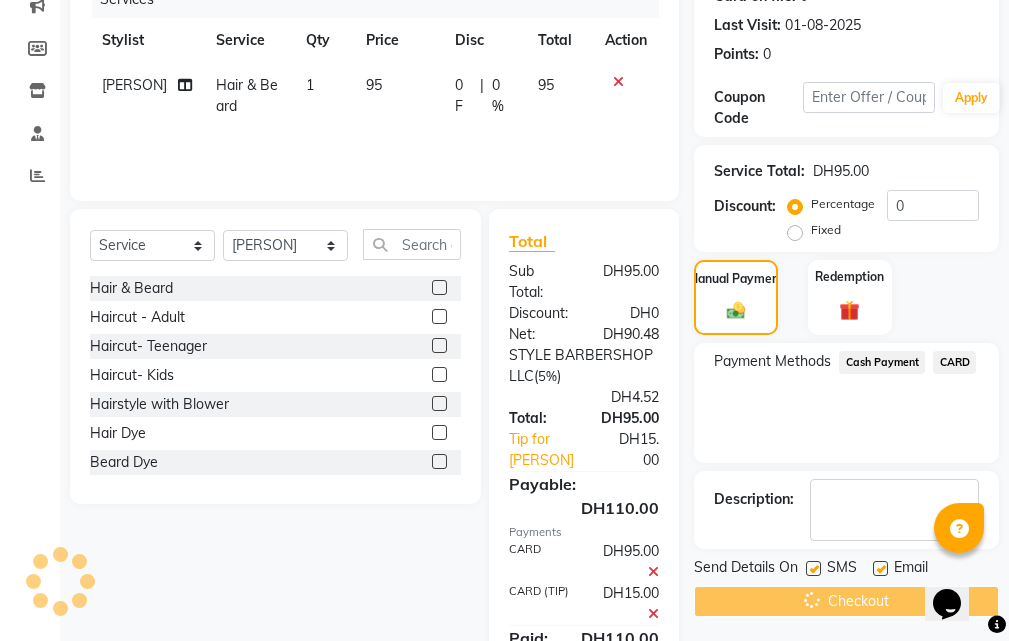 scroll, scrollTop: 0, scrollLeft: 0, axis: both 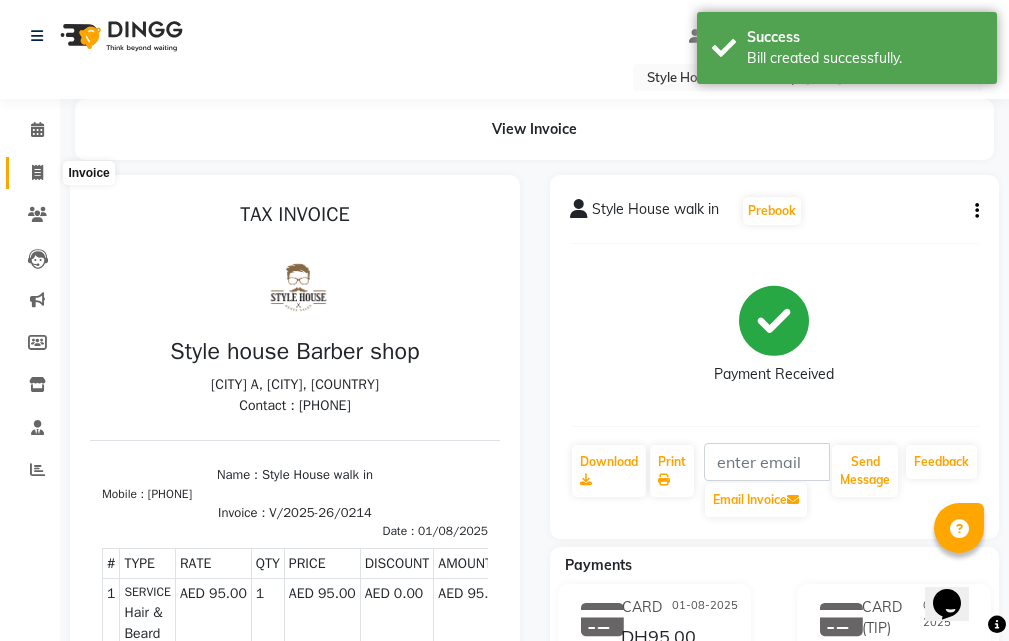 click 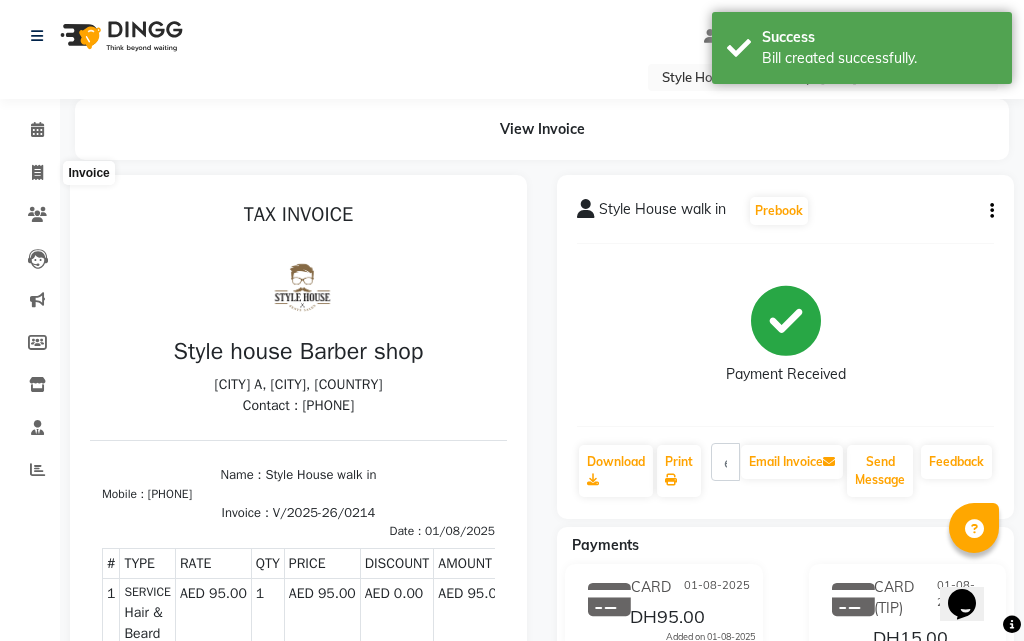 select on "8421" 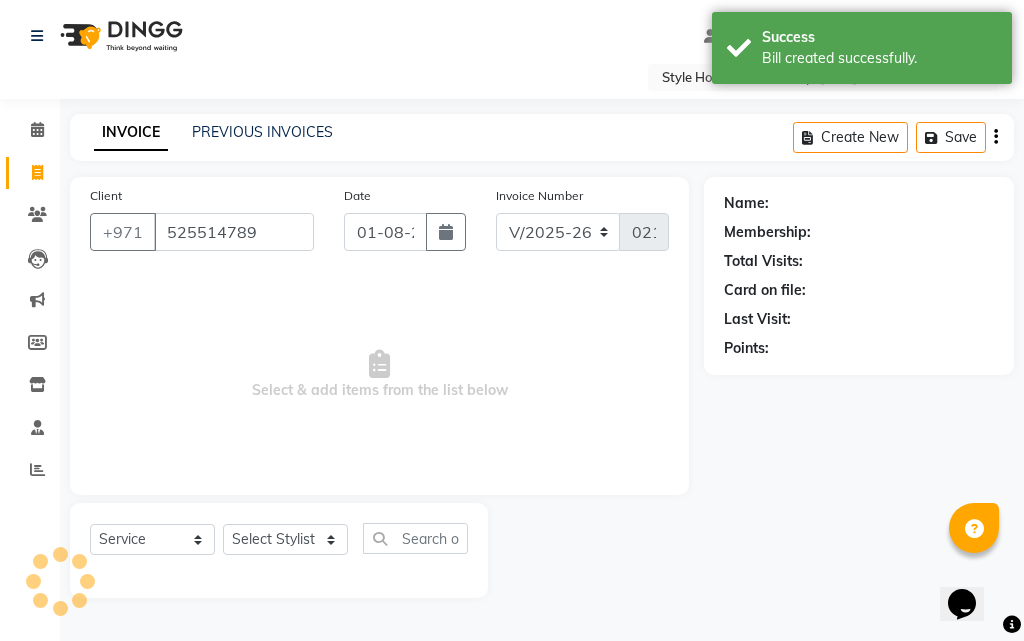 type on "525514789" 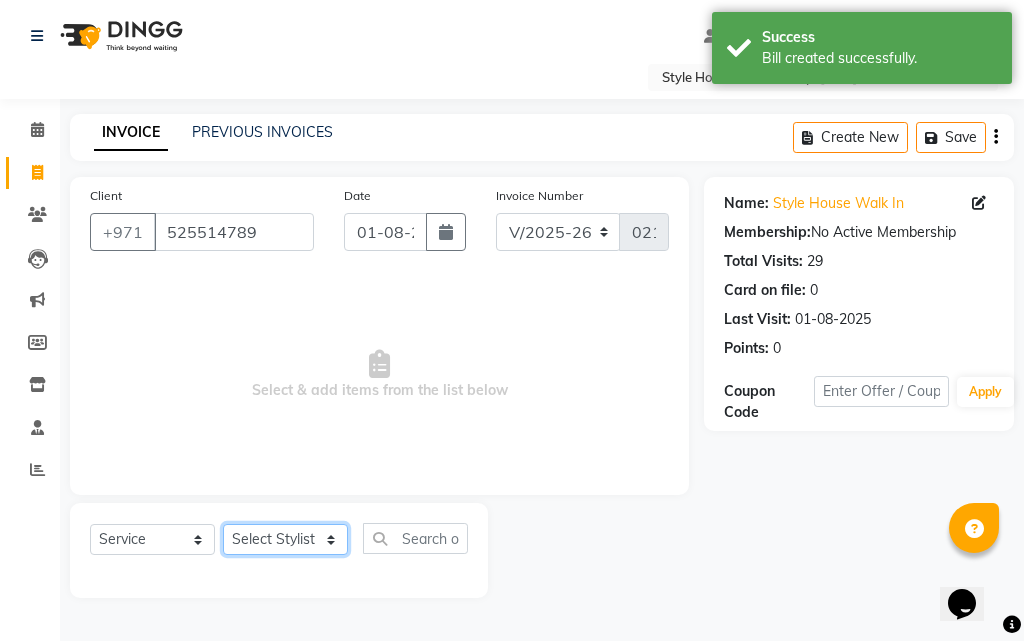 click on "Select Stylist [PERSON] [PERSON] [PERSON] [PERSON] [PERSON] [PERSON] [PERSON] [PERSON] [NAME]" 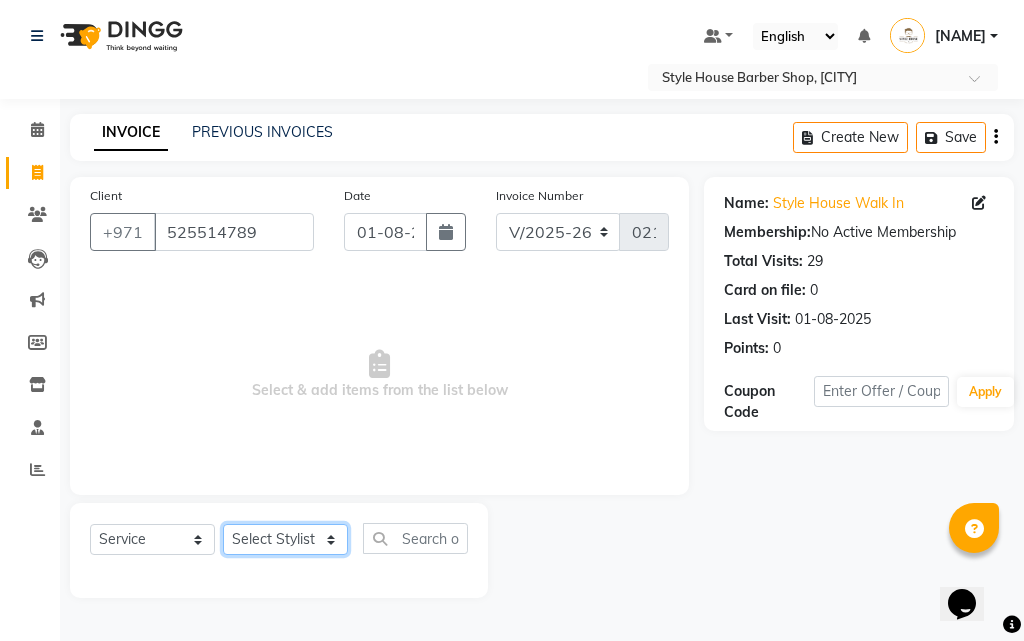 select on "[POSTAL_CODE]" 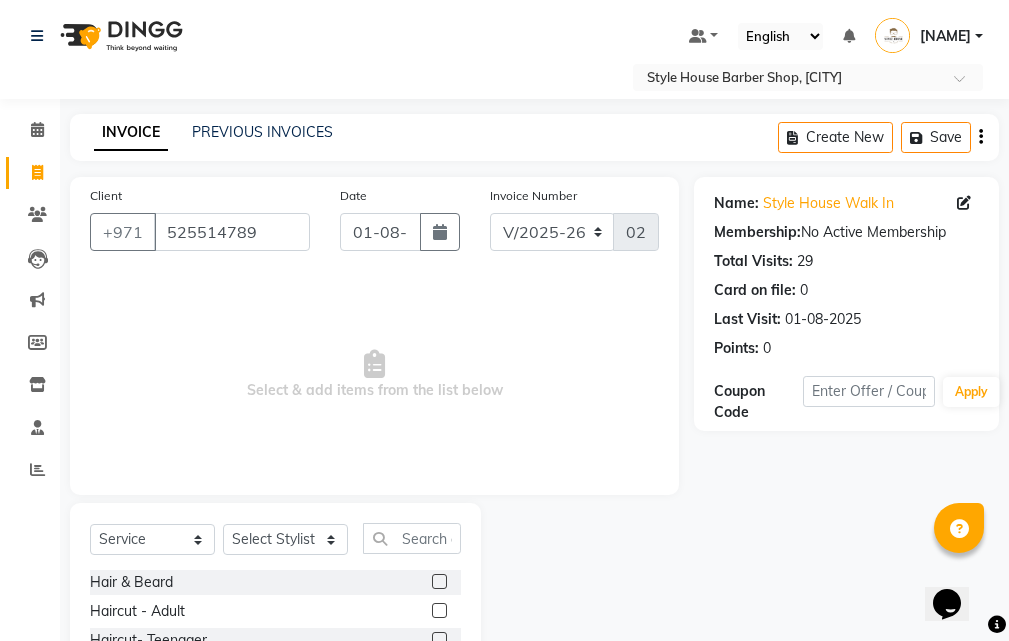 click 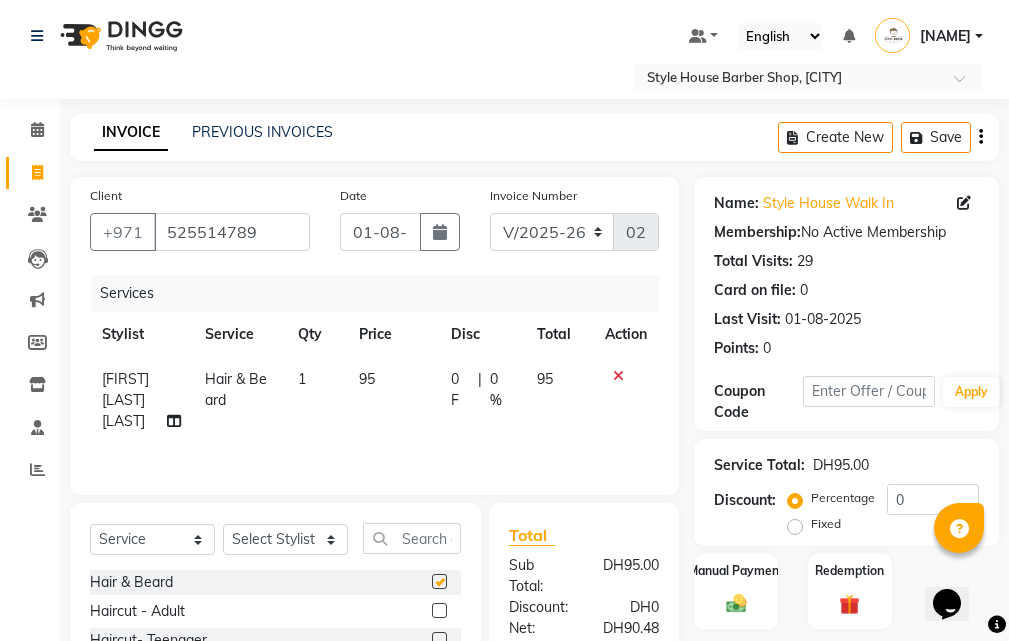 checkbox on "false" 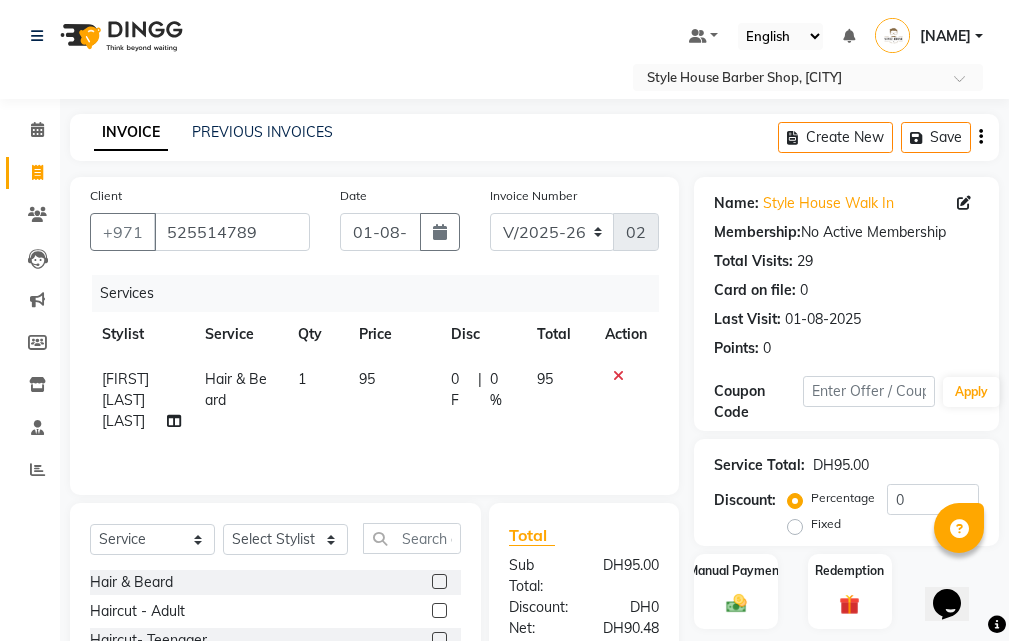 scroll, scrollTop: 294, scrollLeft: 0, axis: vertical 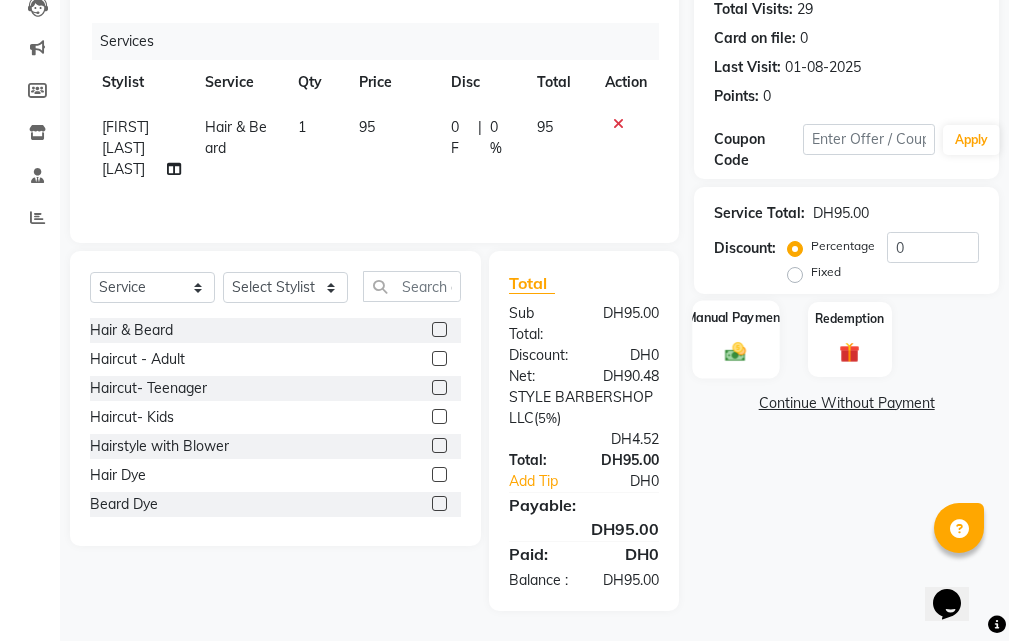 click 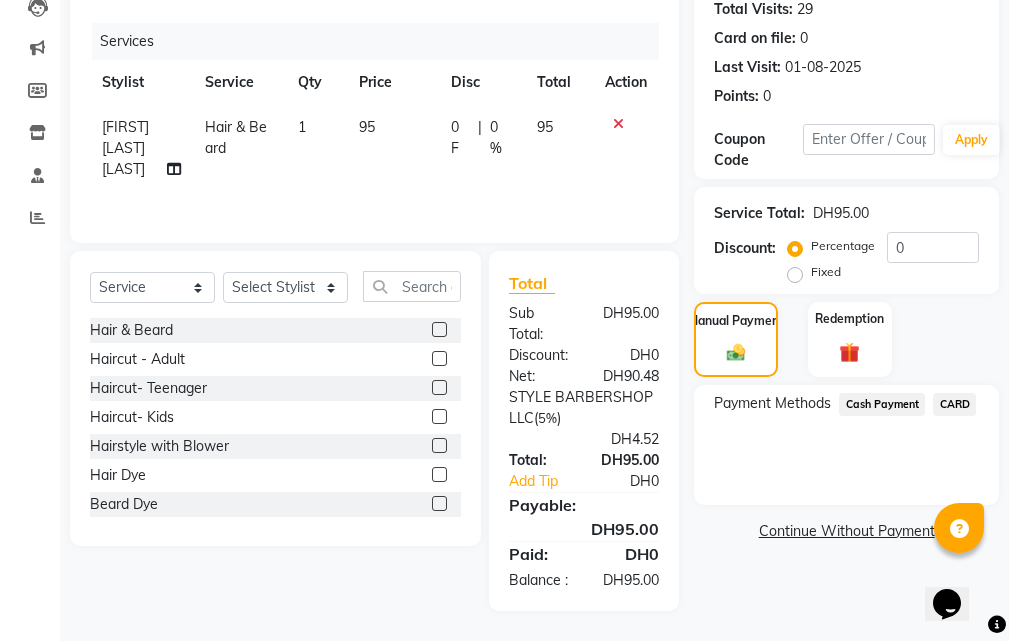 click on "CARD" 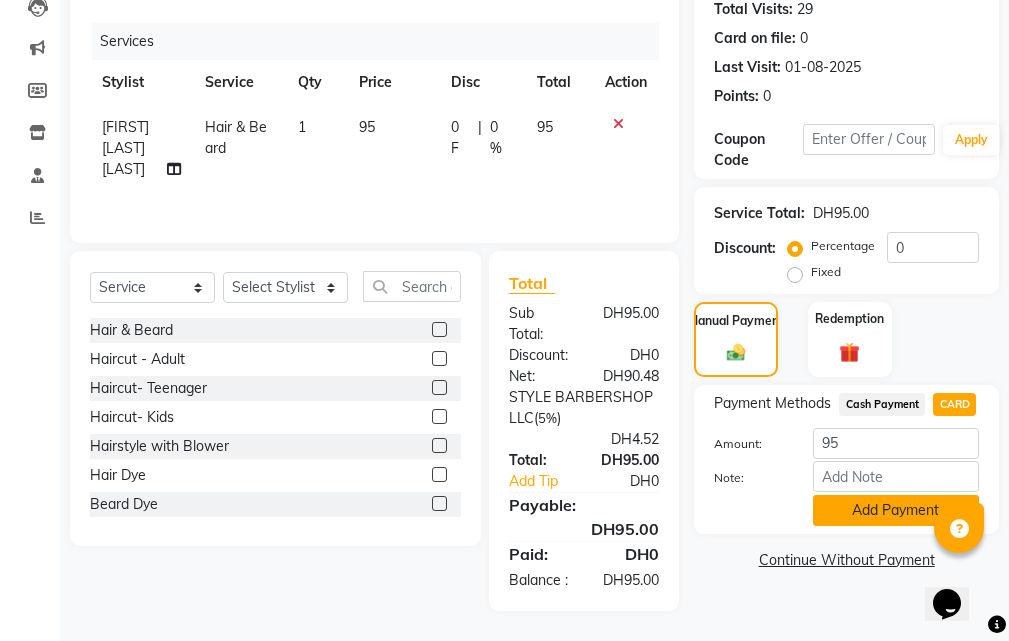 click on "Add Payment" 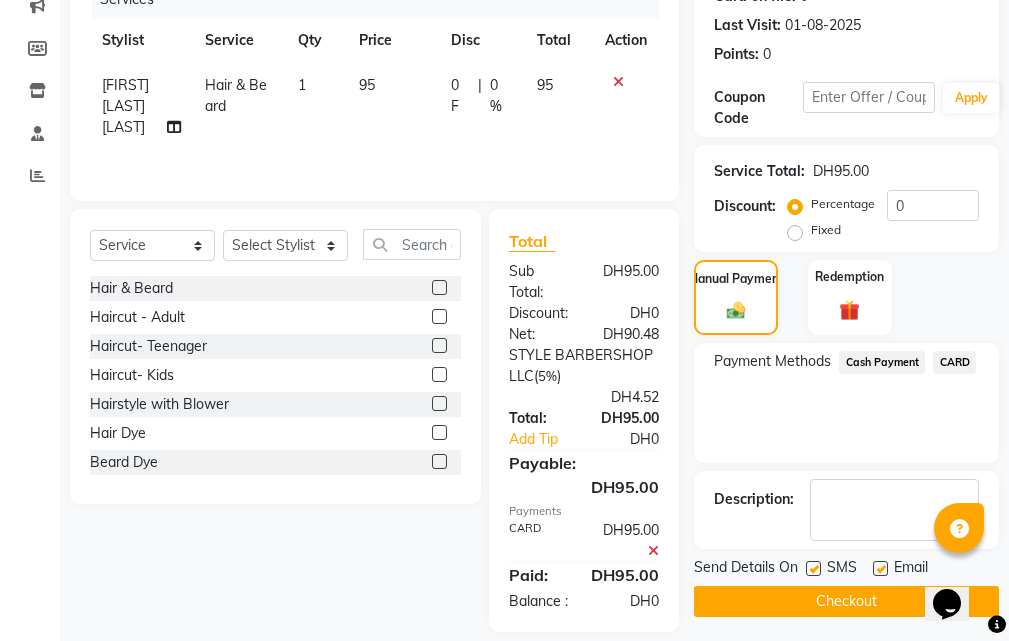 scroll, scrollTop: 357, scrollLeft: 0, axis: vertical 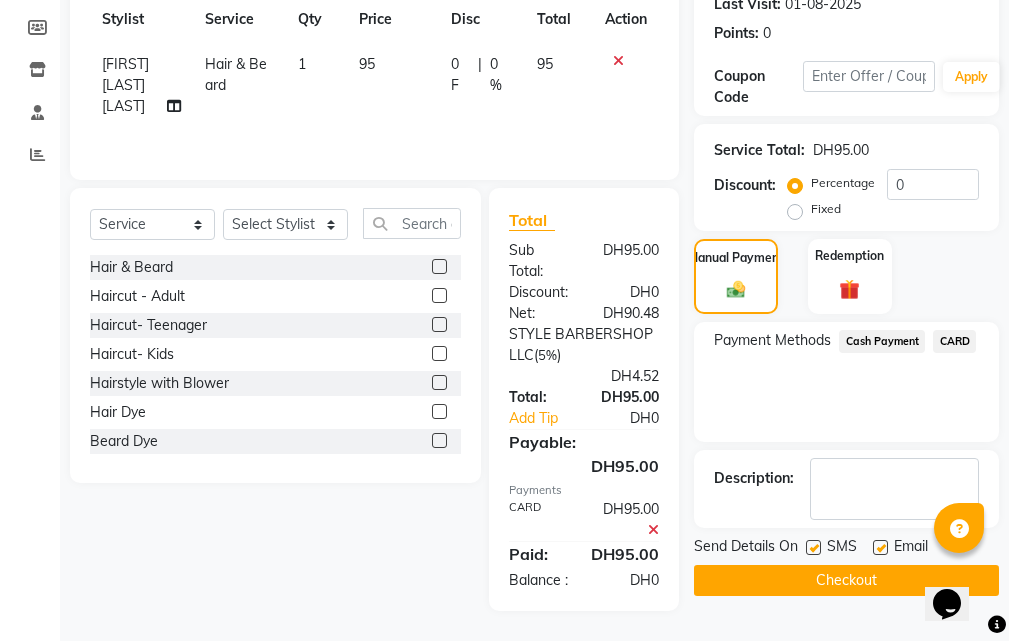 click on "Checkout" 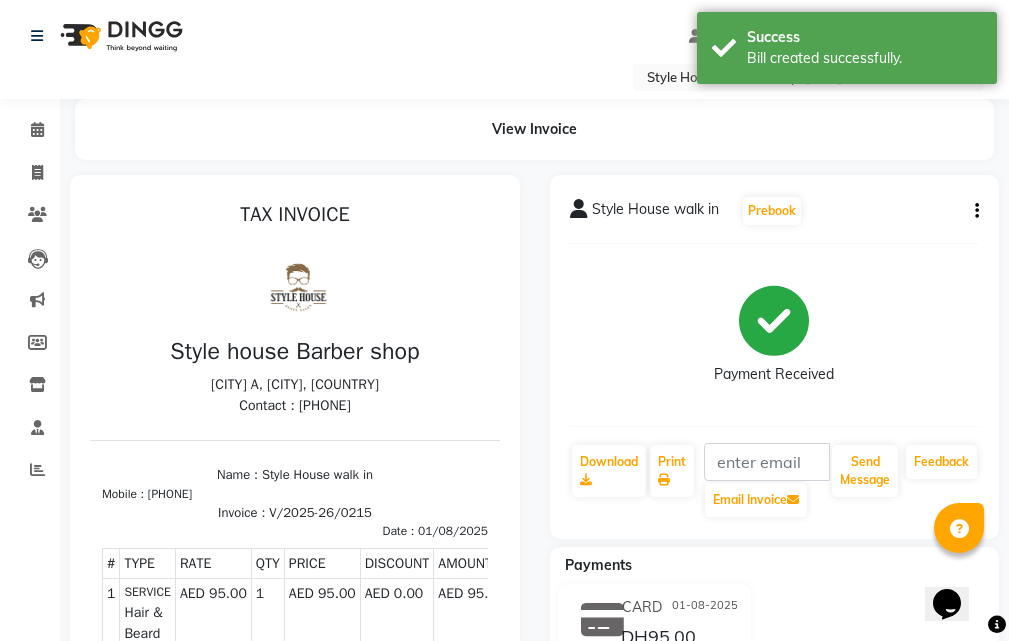 scroll, scrollTop: 0, scrollLeft: 0, axis: both 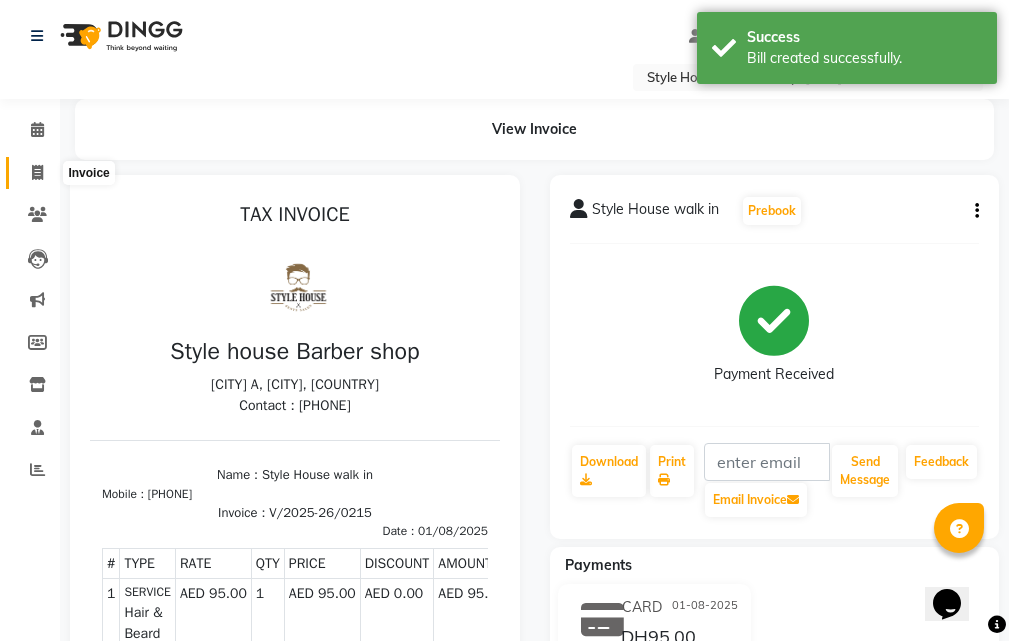 click 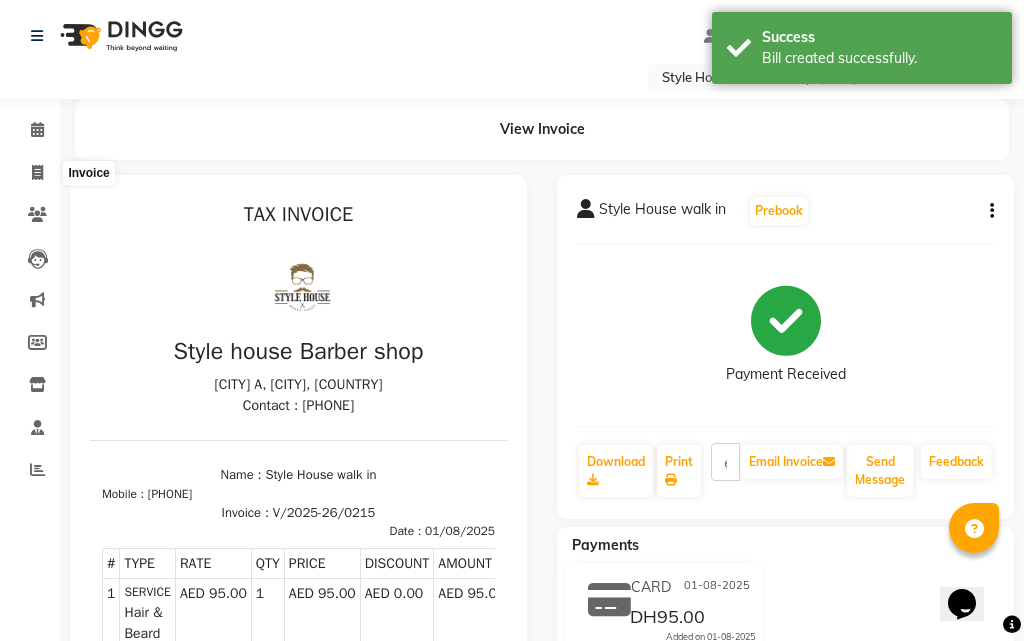 select on "8421" 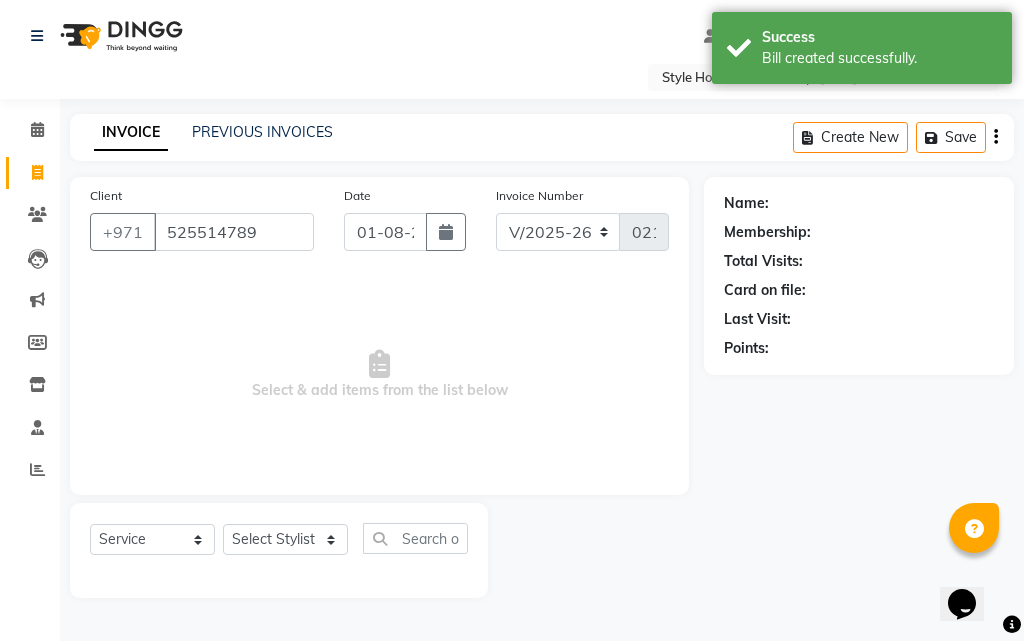 type on "525514789" 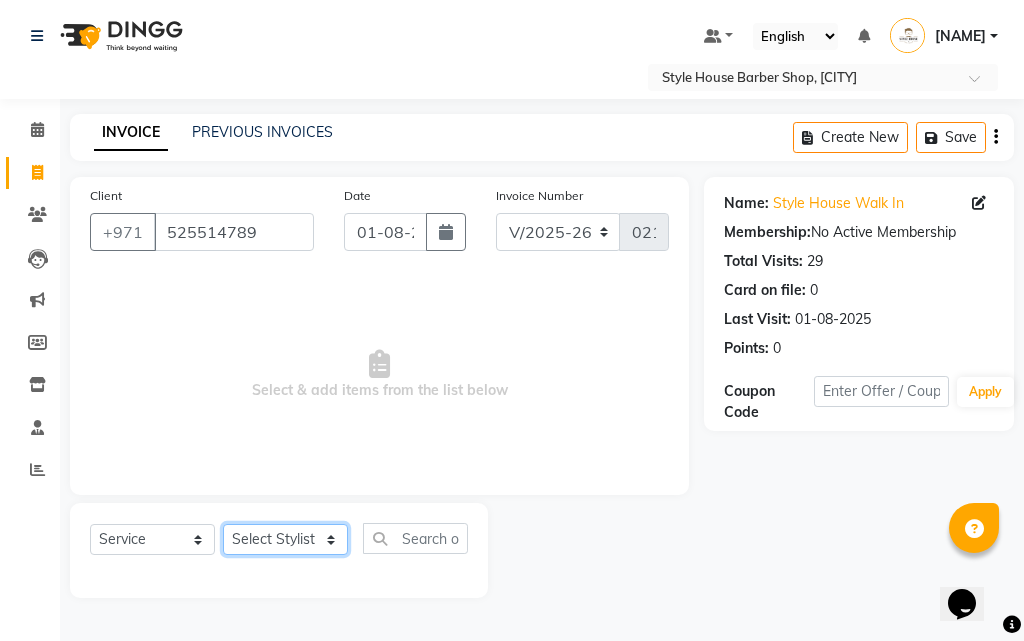 click on "Select Stylist [PERSON] [PERSON] [PERSON] [PERSON] [PERSON] [PERSON] [PERSON] [PERSON] [NAME]" 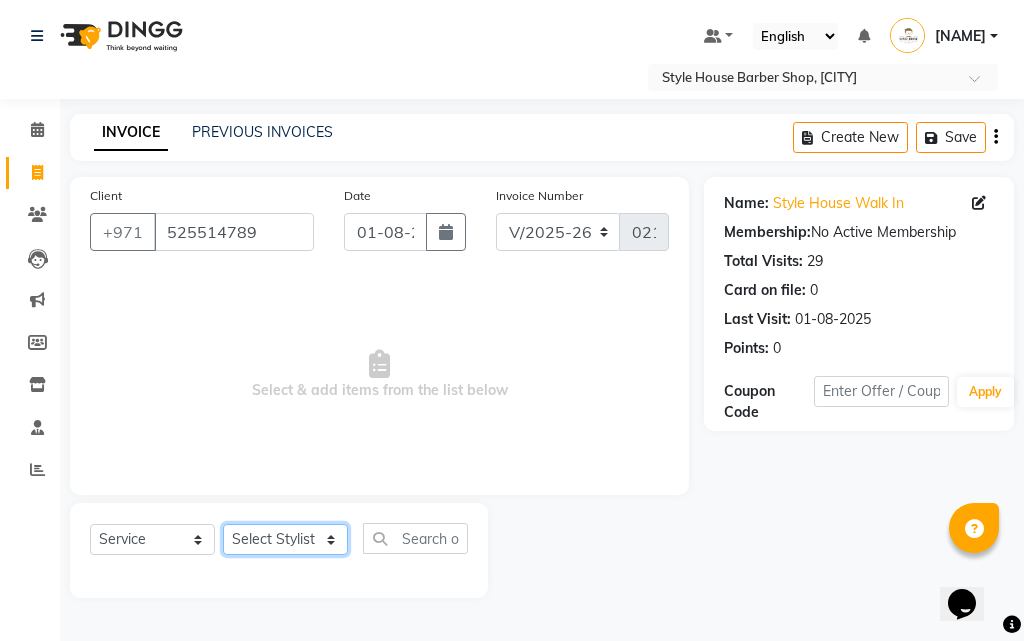 select on "[POSTAL_CODE]" 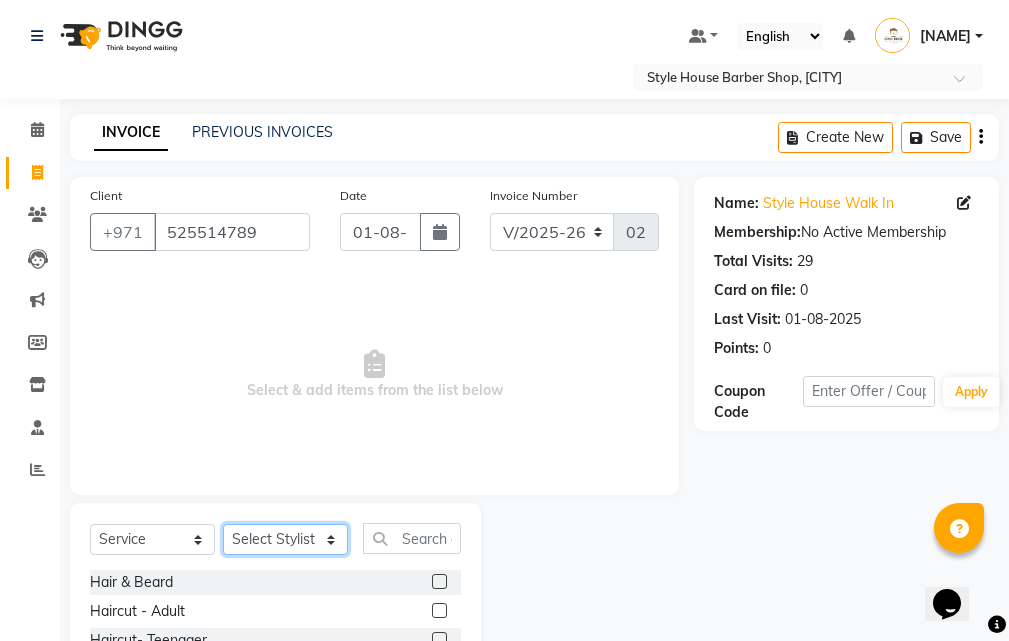 scroll, scrollTop: 187, scrollLeft: 0, axis: vertical 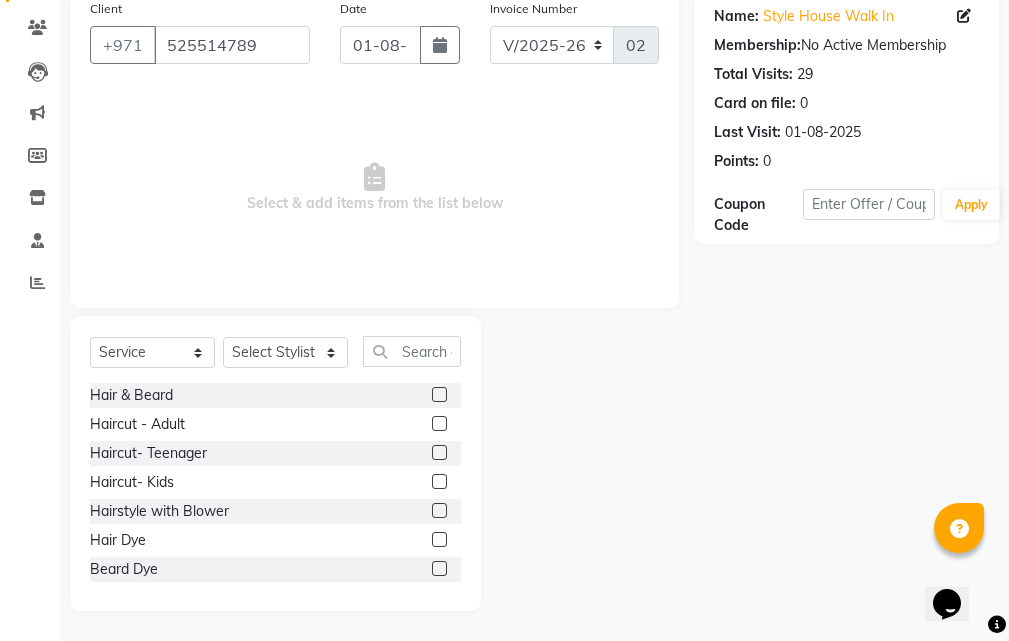 click 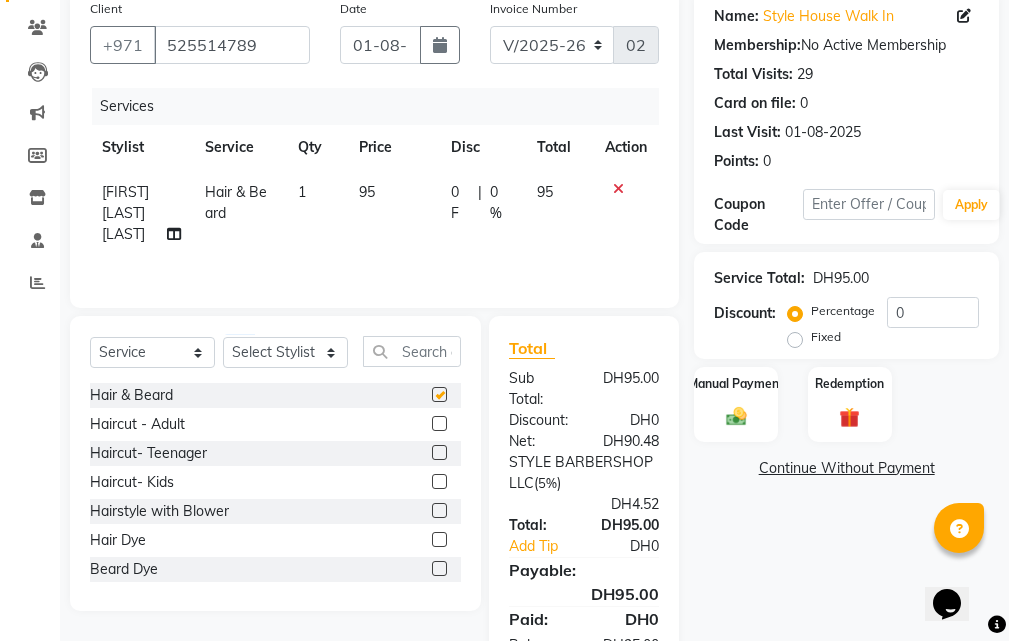 checkbox on "false" 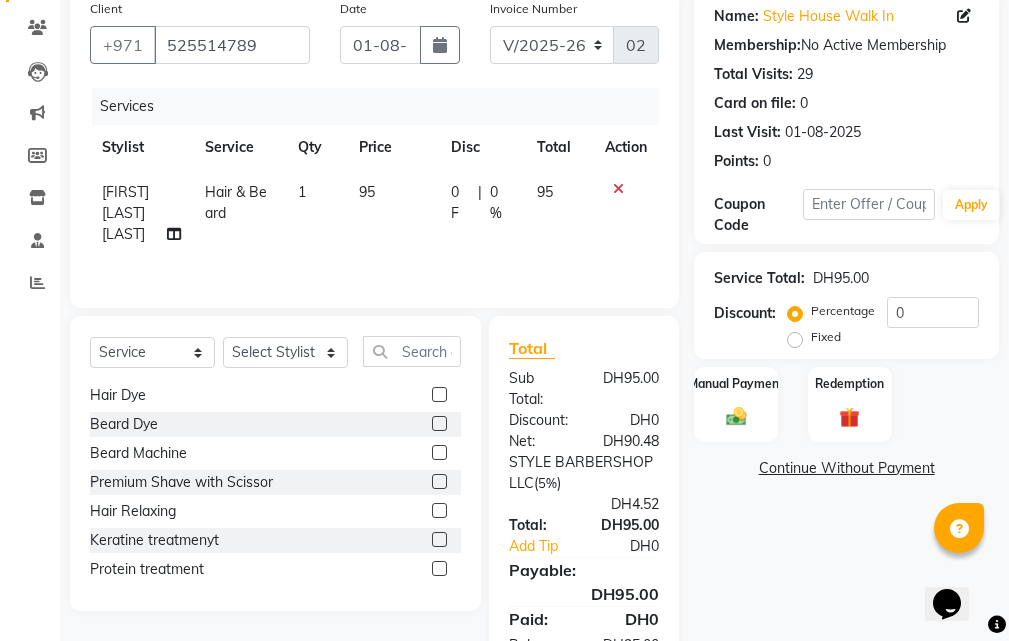 scroll, scrollTop: 100, scrollLeft: 0, axis: vertical 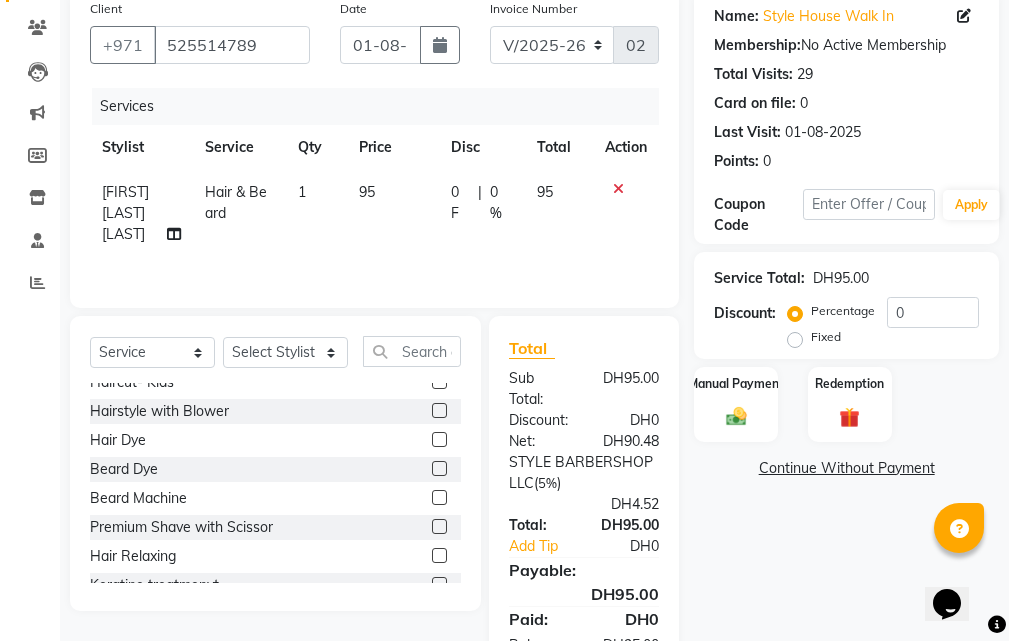 click 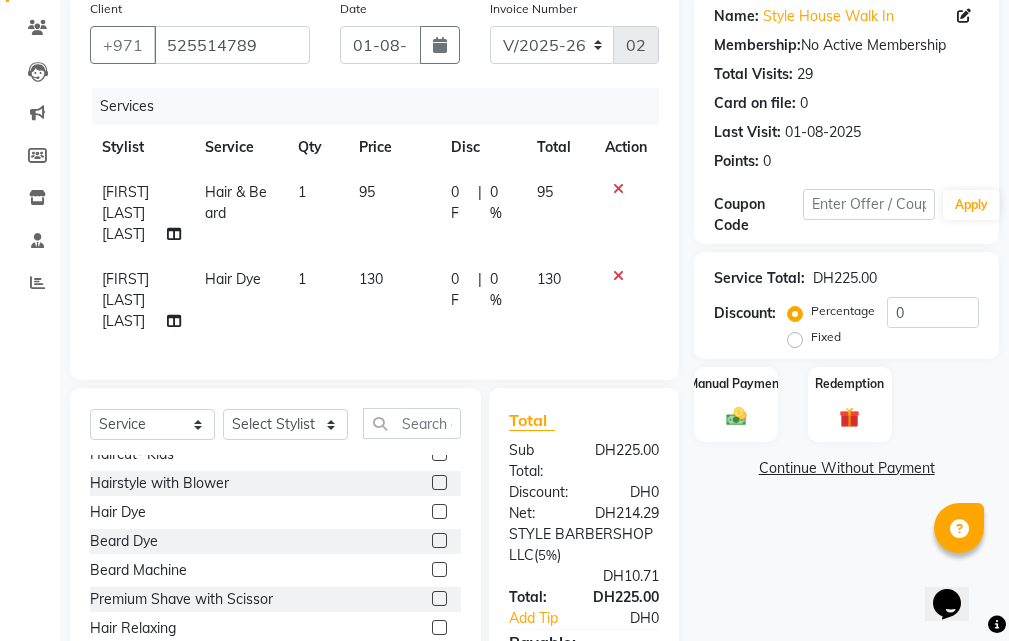 scroll, scrollTop: 0, scrollLeft: 0, axis: both 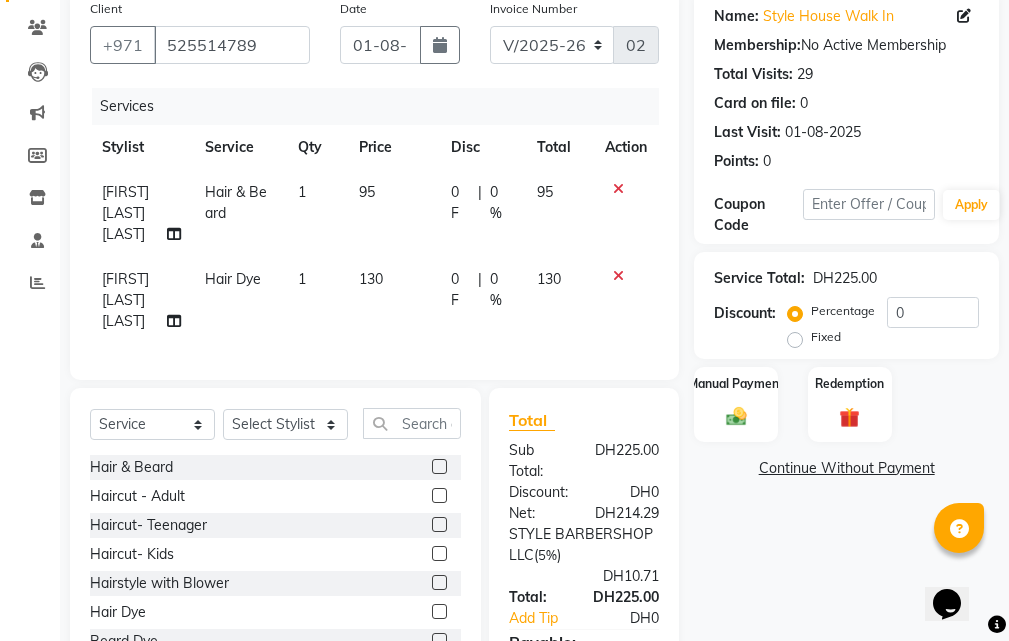 click 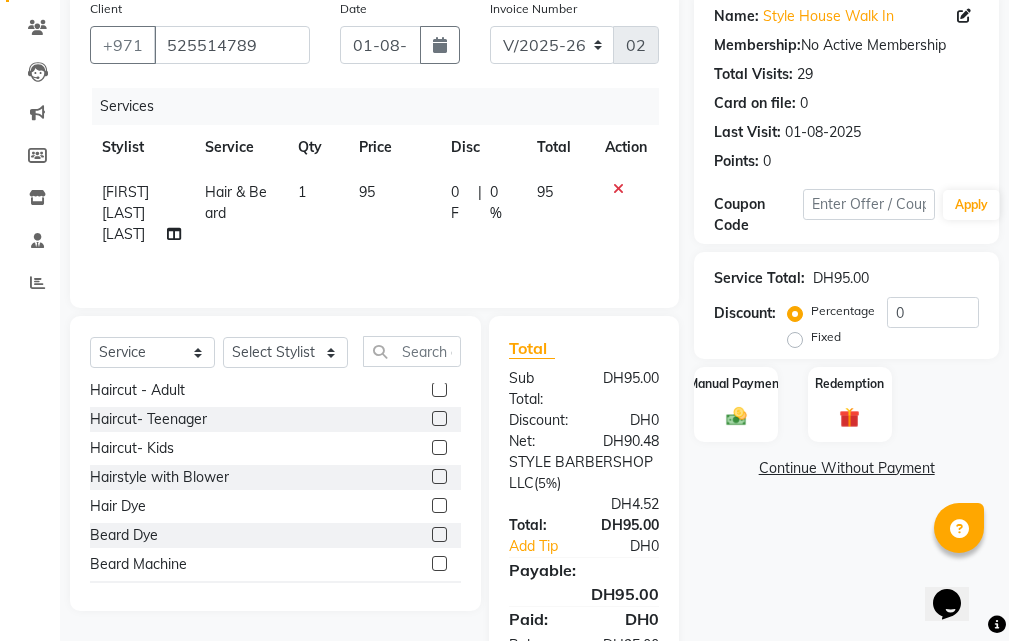 scroll, scrollTop: 0, scrollLeft: 0, axis: both 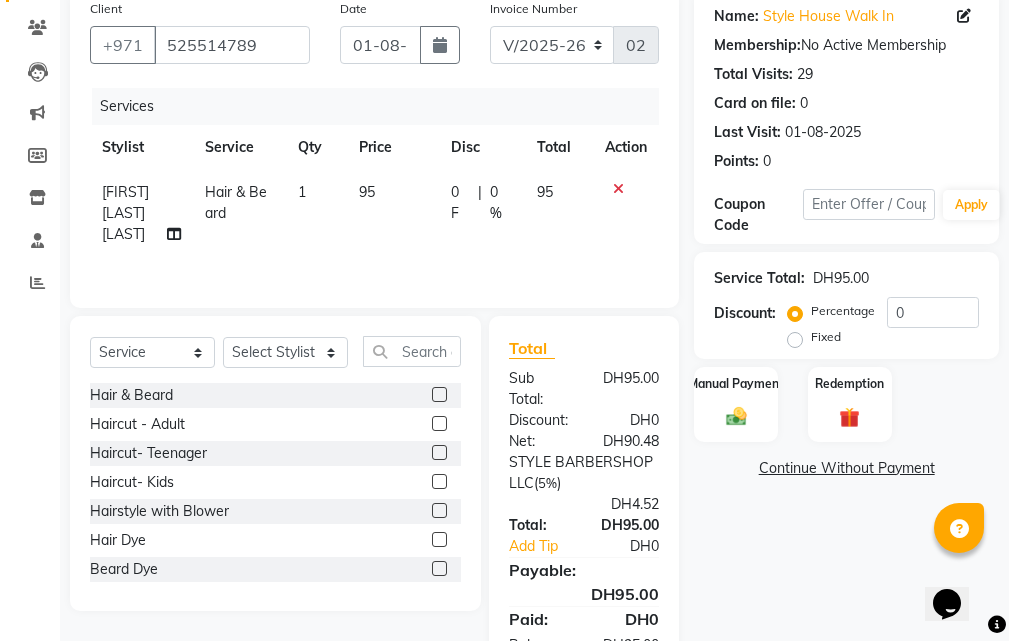 click 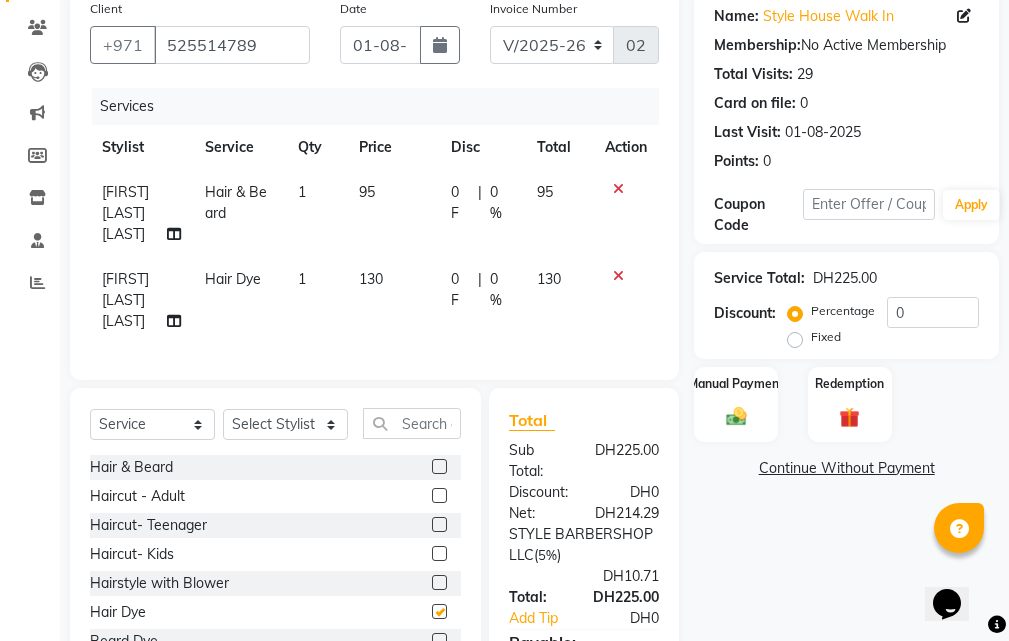 checkbox on "false" 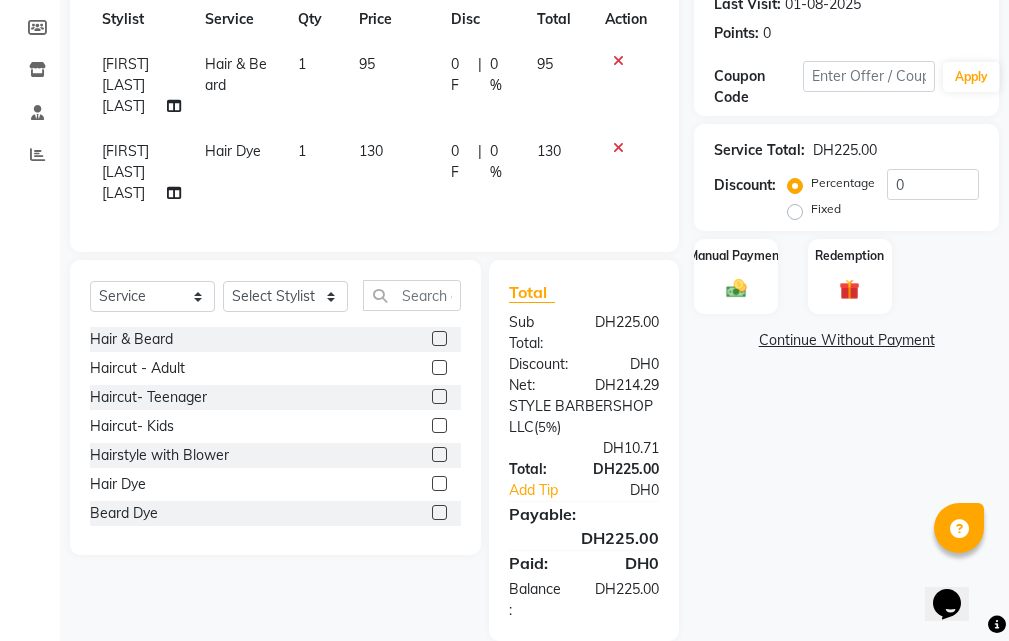 scroll, scrollTop: 402, scrollLeft: 0, axis: vertical 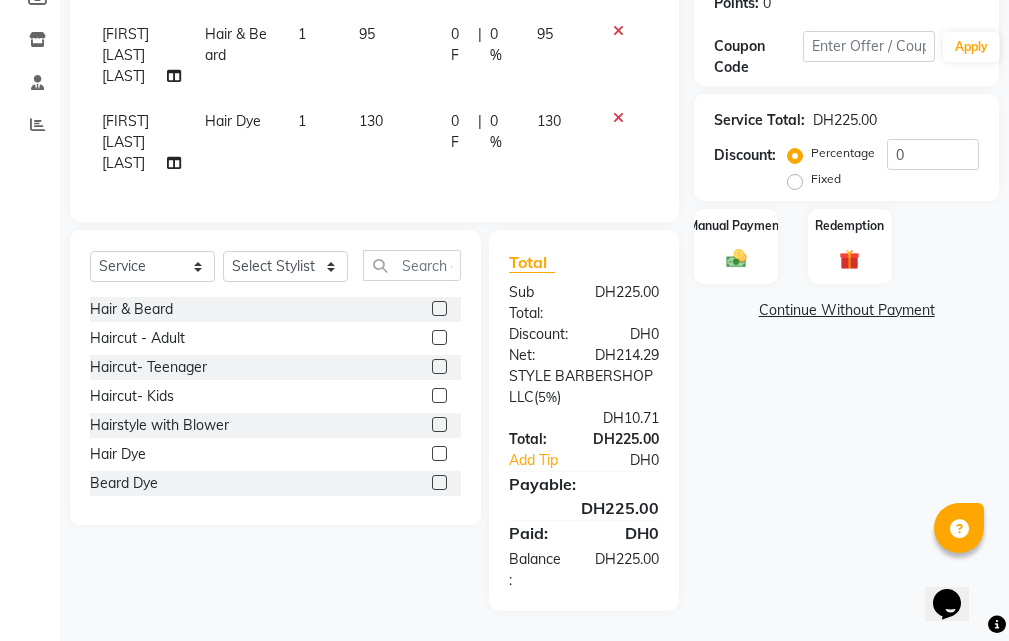 click 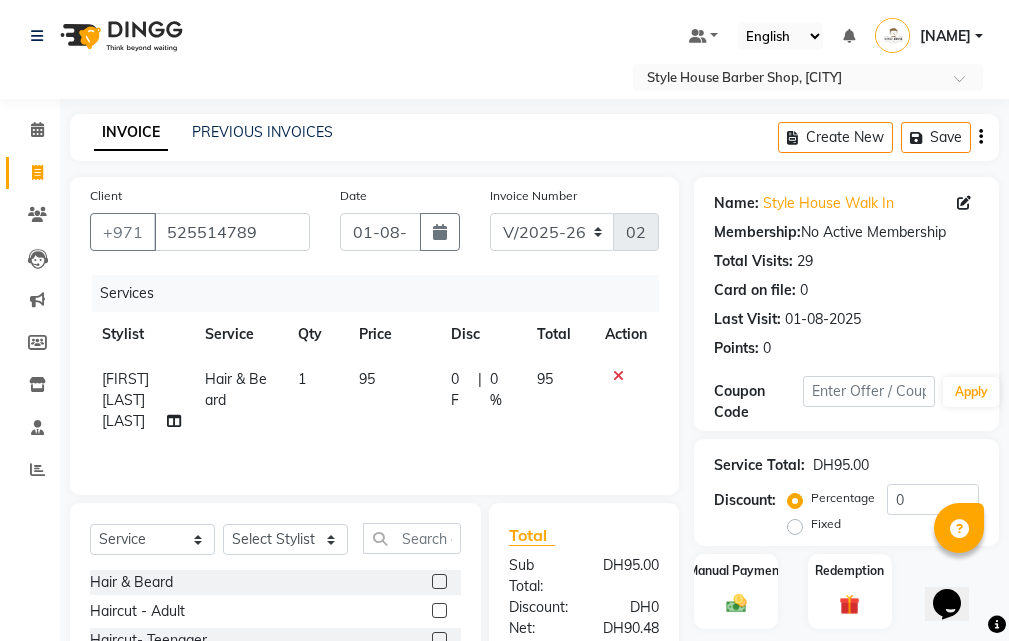 scroll, scrollTop: 294, scrollLeft: 0, axis: vertical 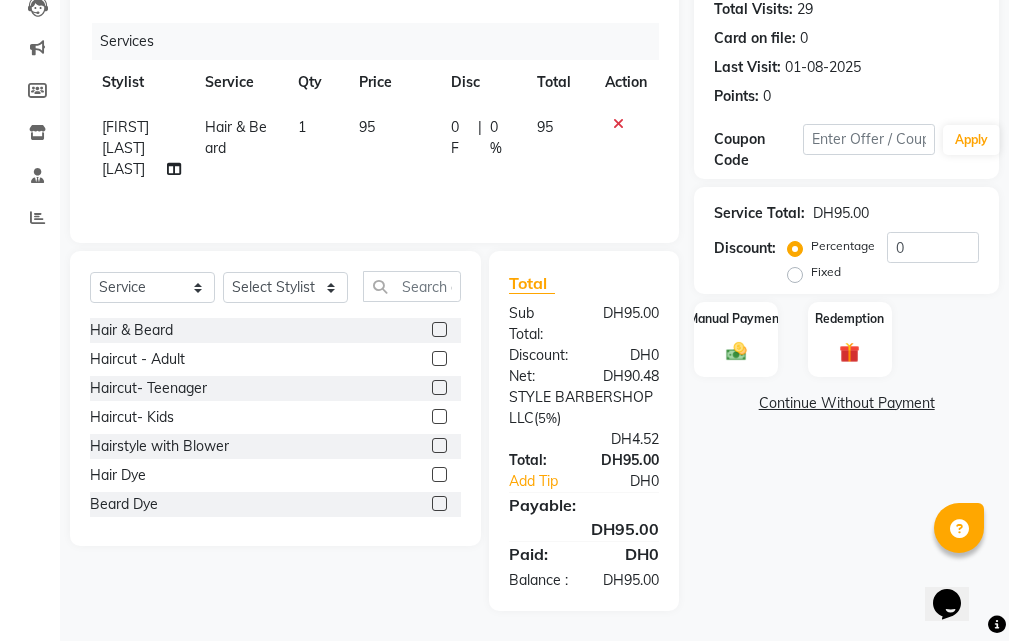 click 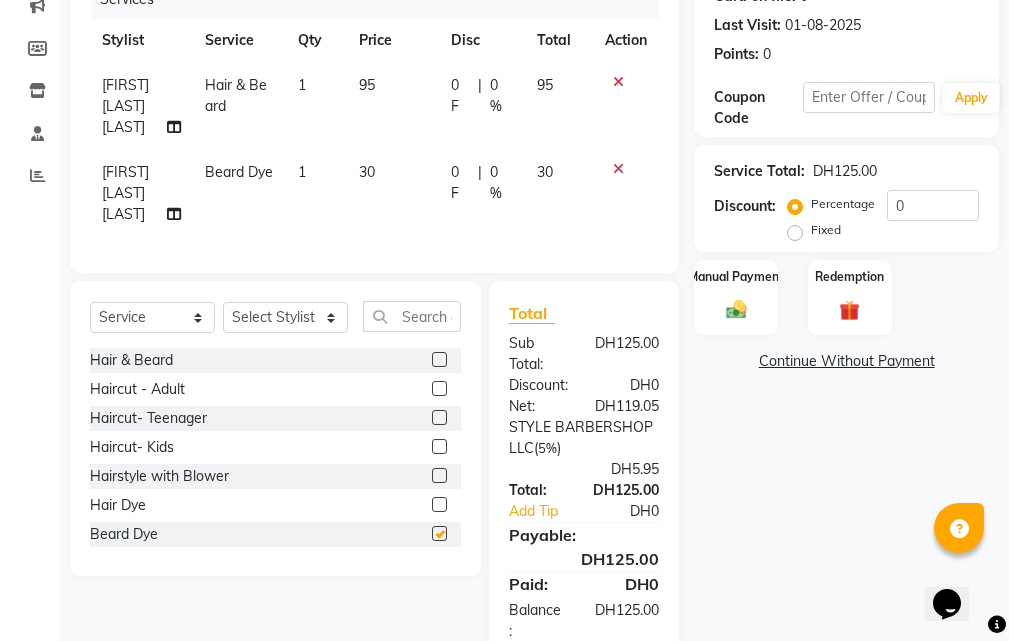 checkbox on "false" 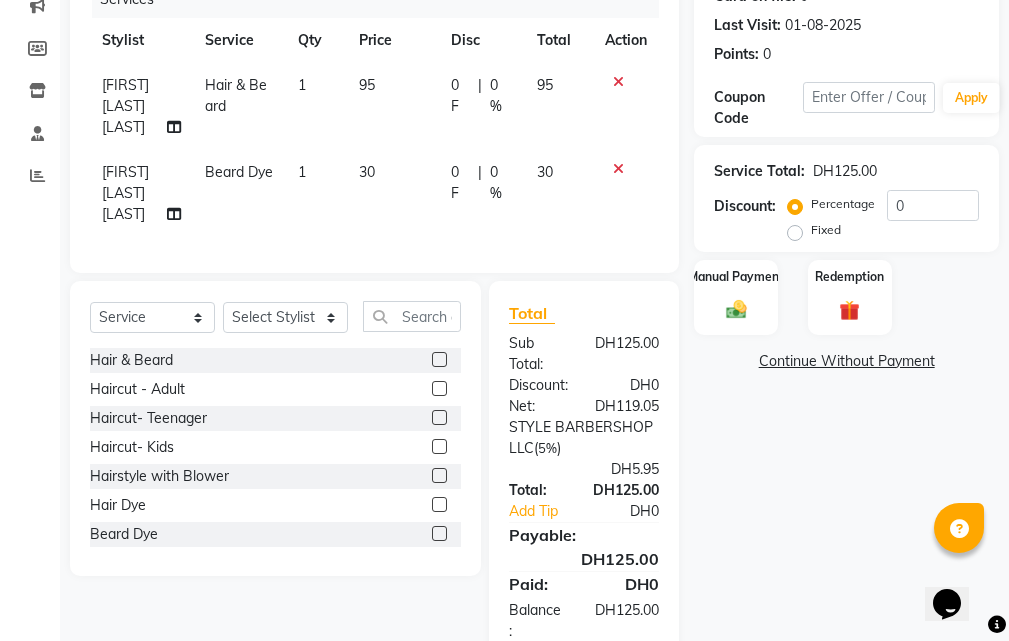 click 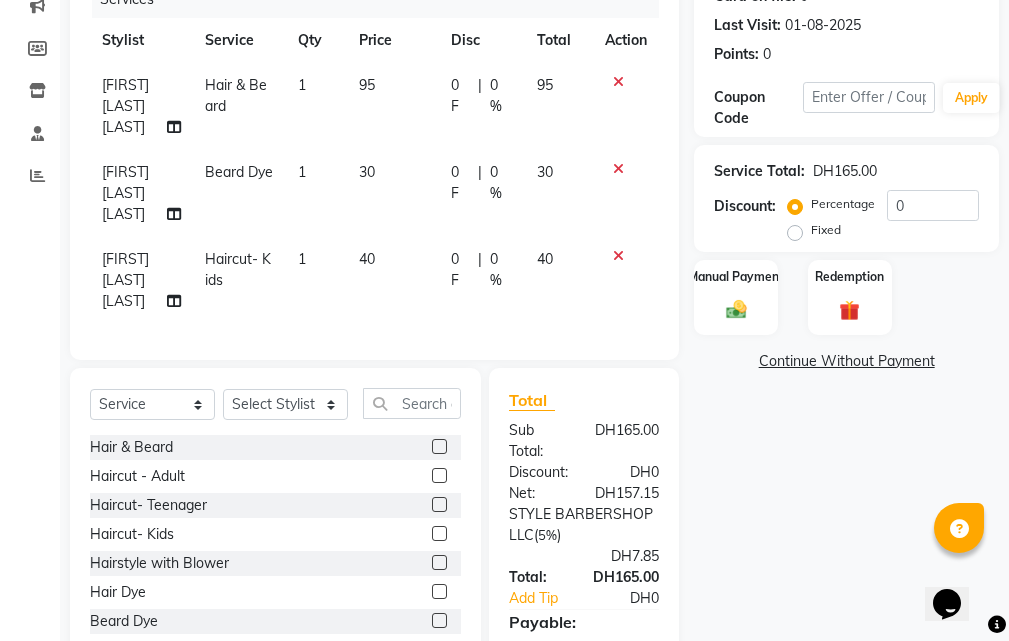 click 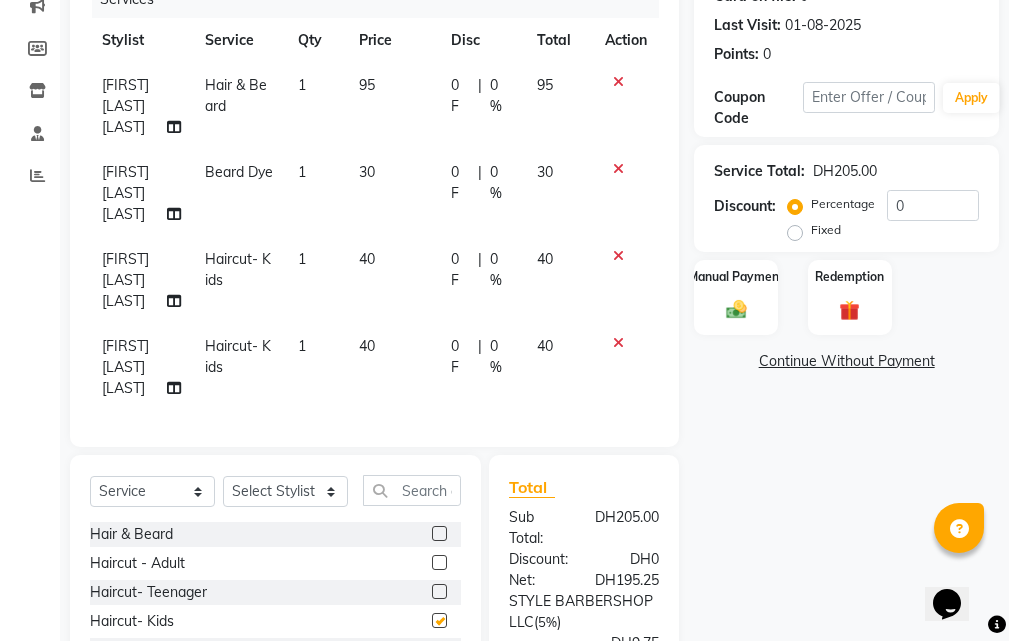 checkbox on "false" 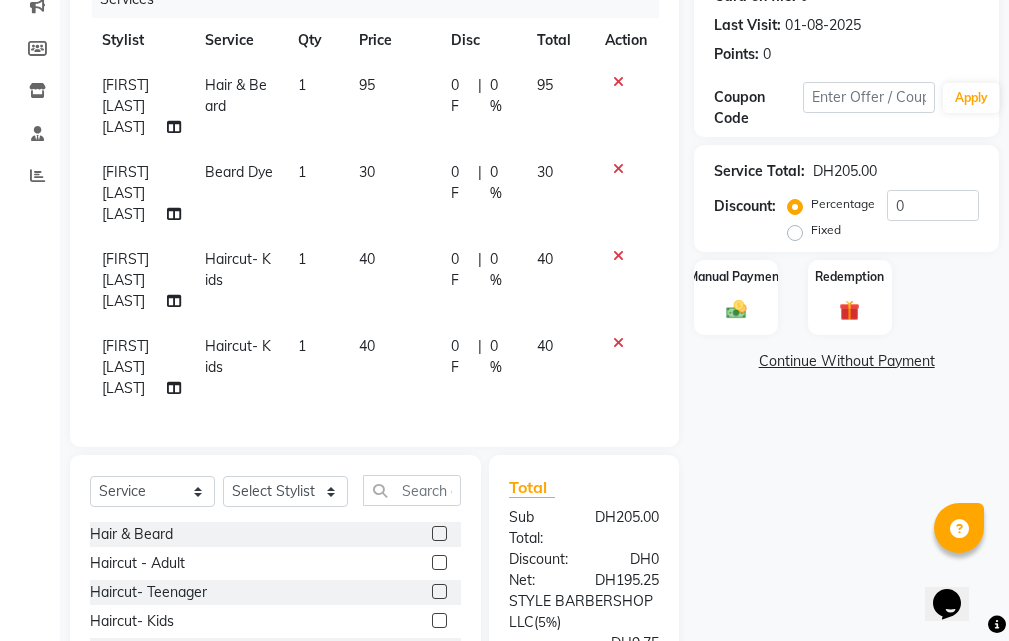 scroll, scrollTop: 0, scrollLeft: 0, axis: both 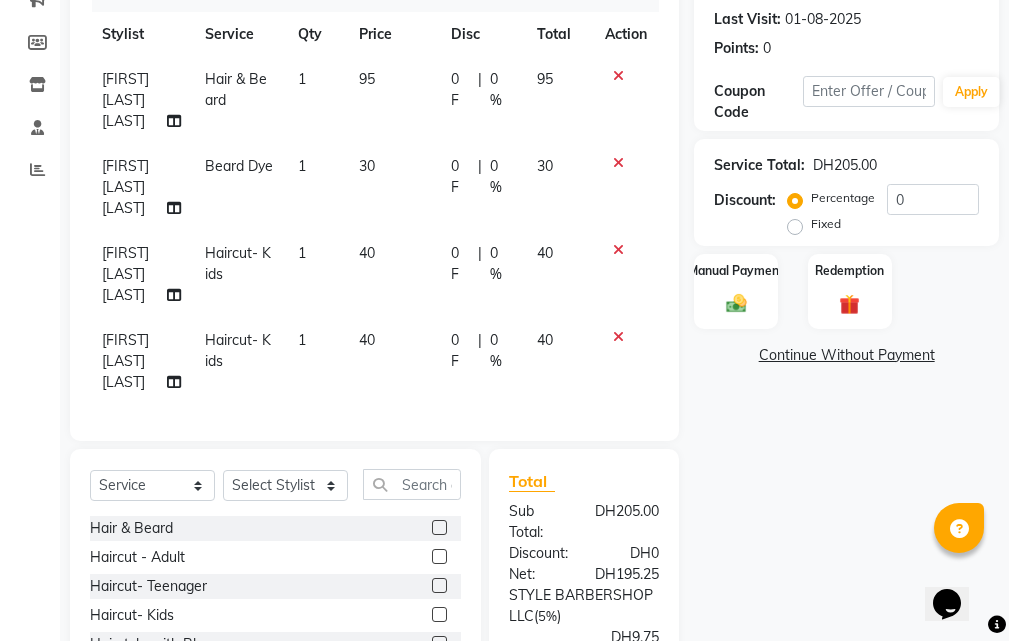 click 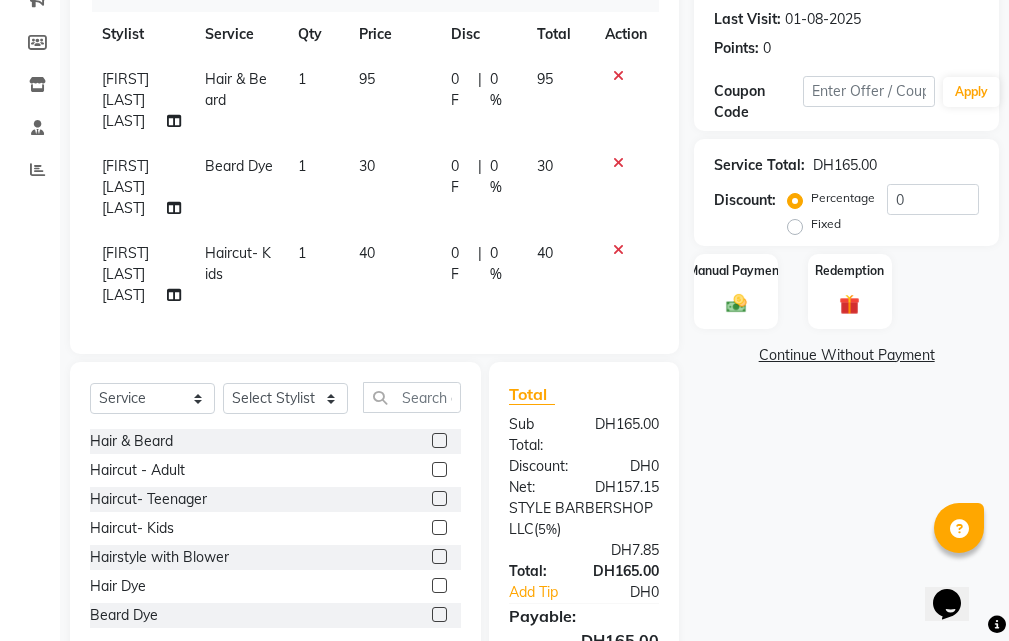 scroll, scrollTop: 495, scrollLeft: 0, axis: vertical 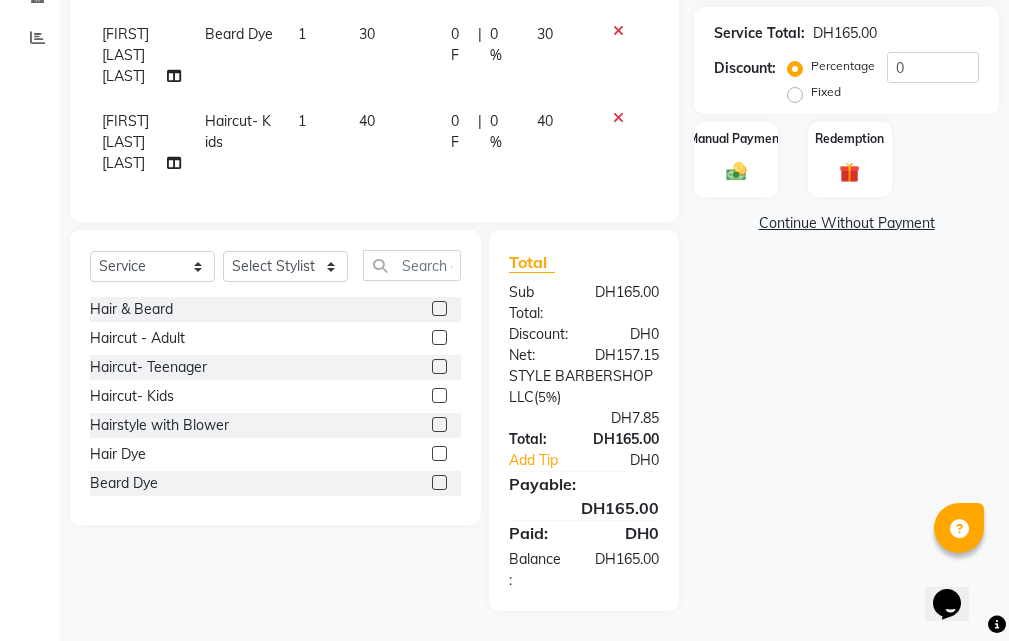 click 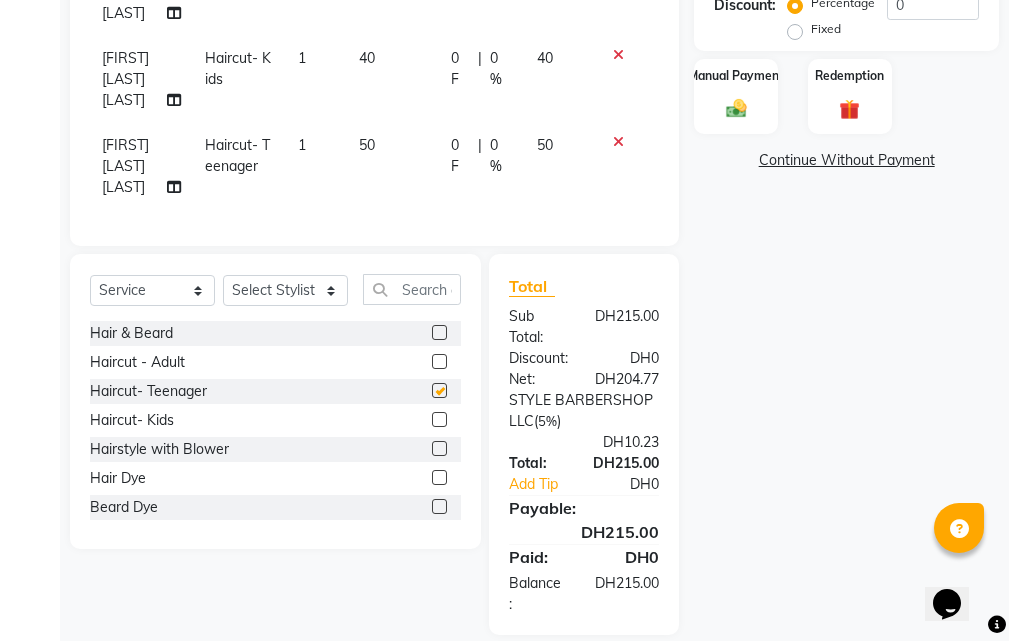 checkbox on "false" 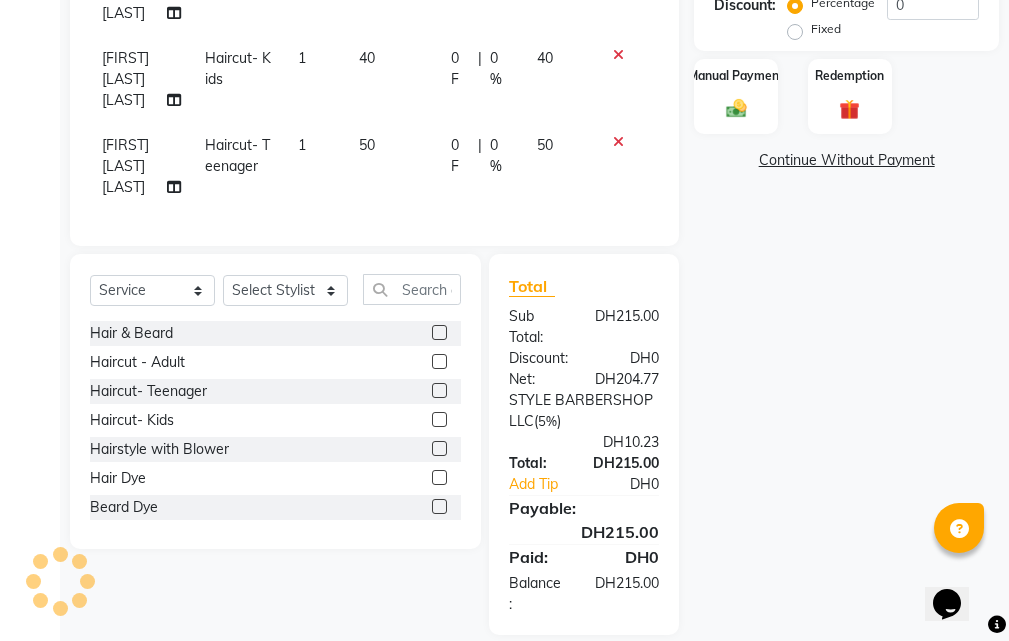 click 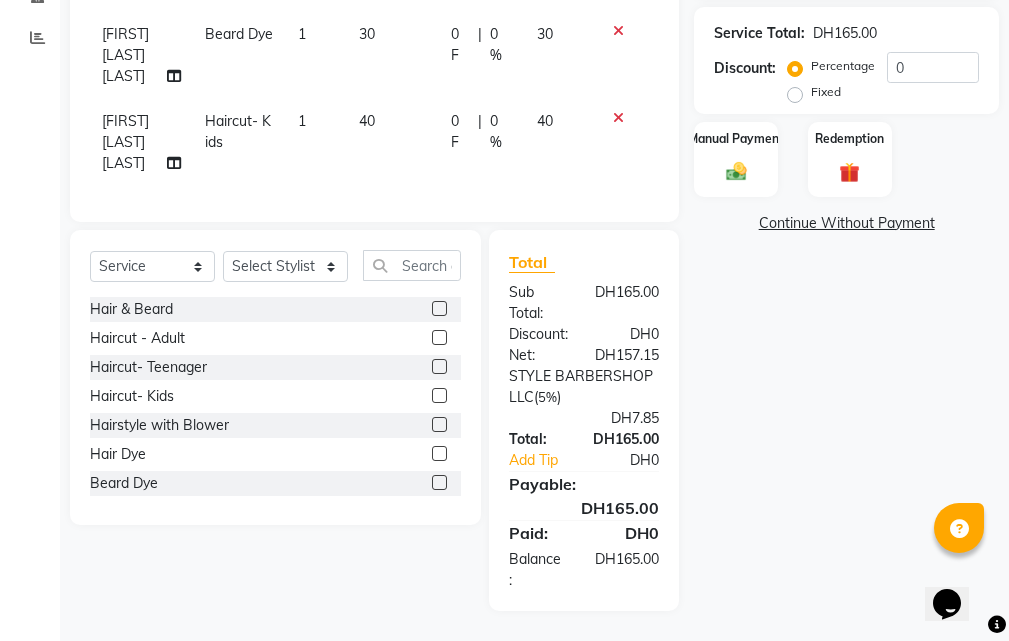 click 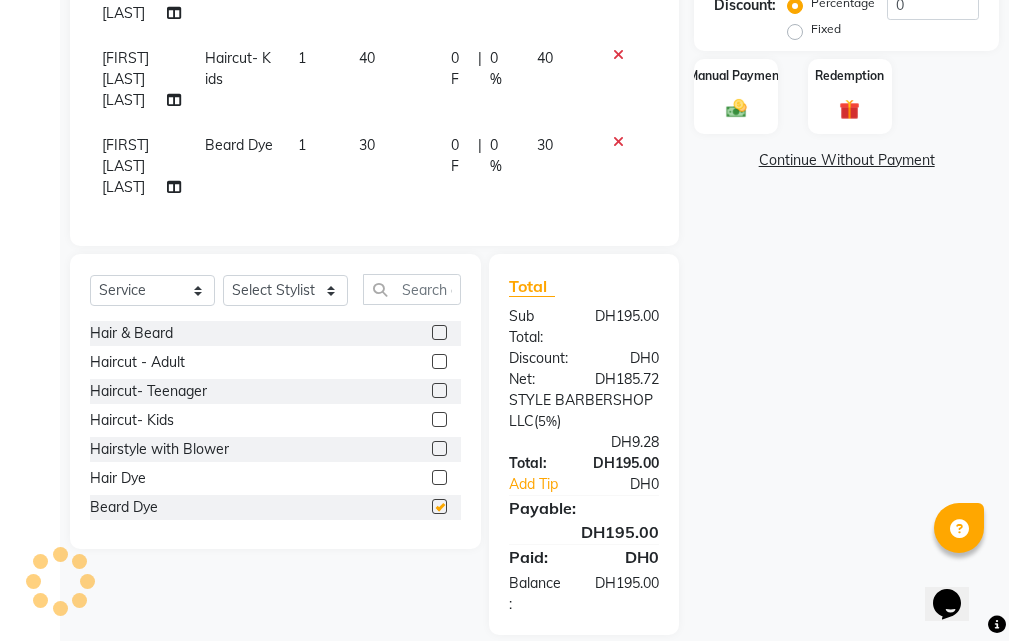 checkbox on "false" 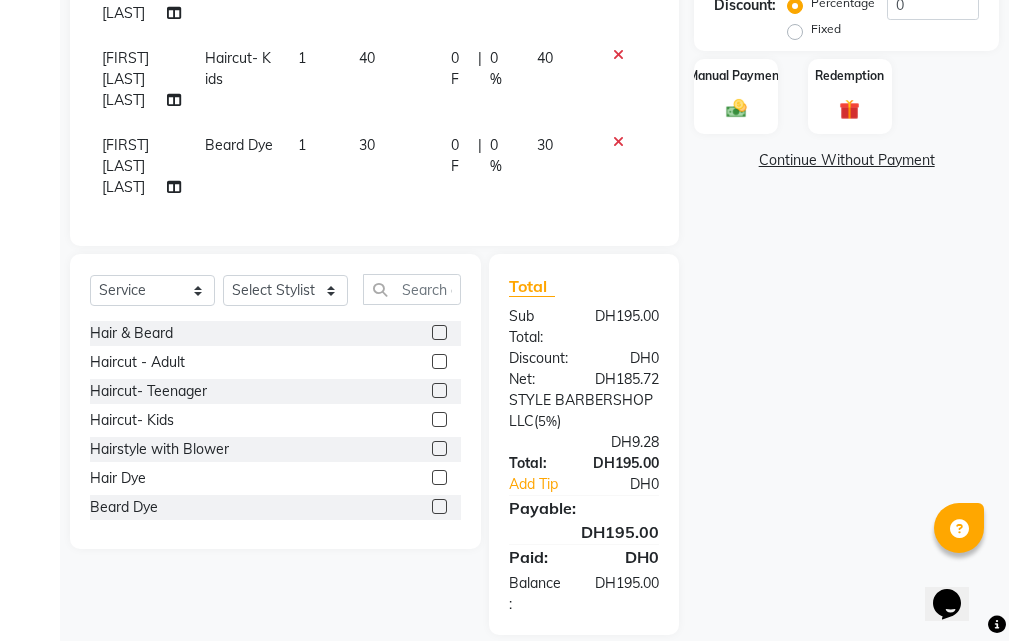 click 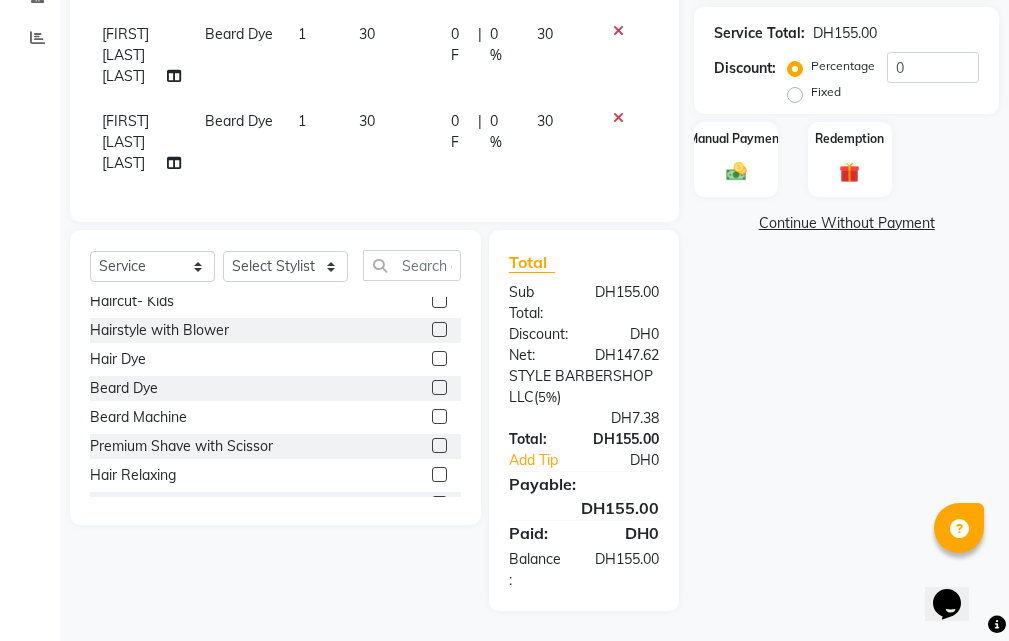 scroll, scrollTop: 200, scrollLeft: 0, axis: vertical 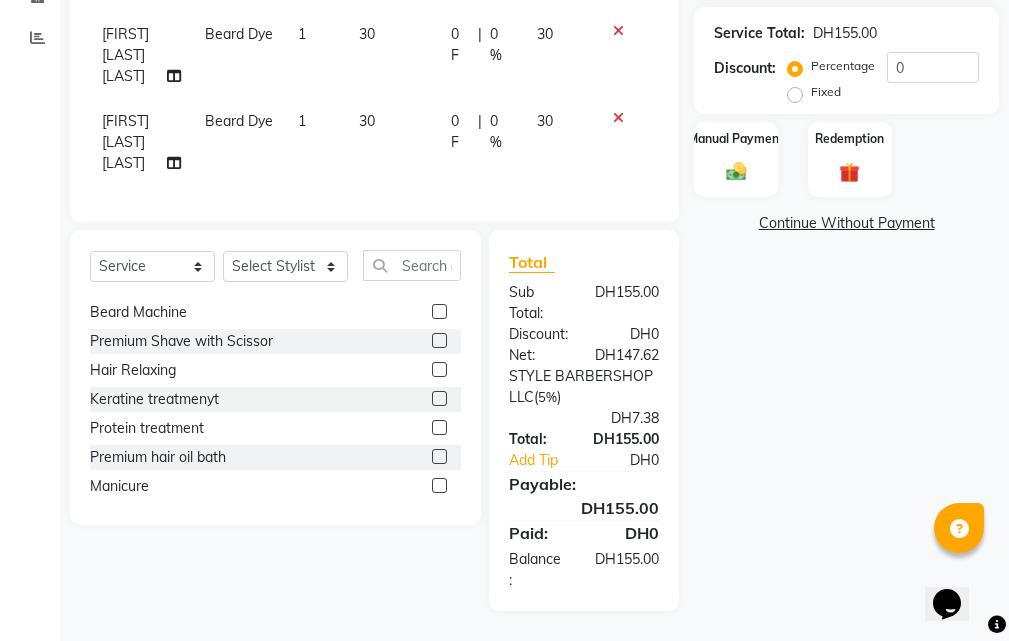 click 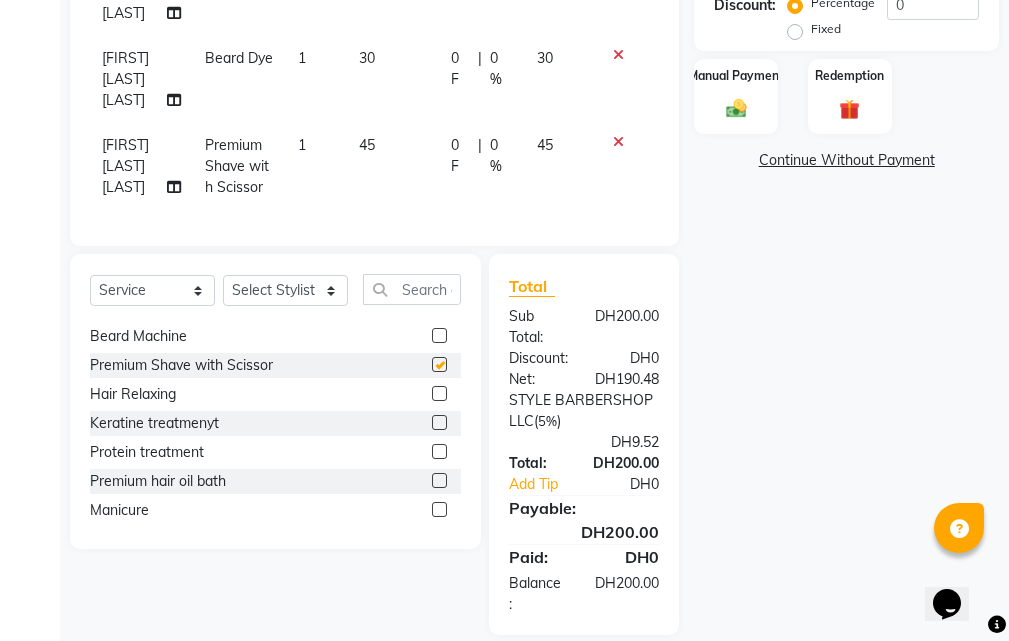 checkbox on "false" 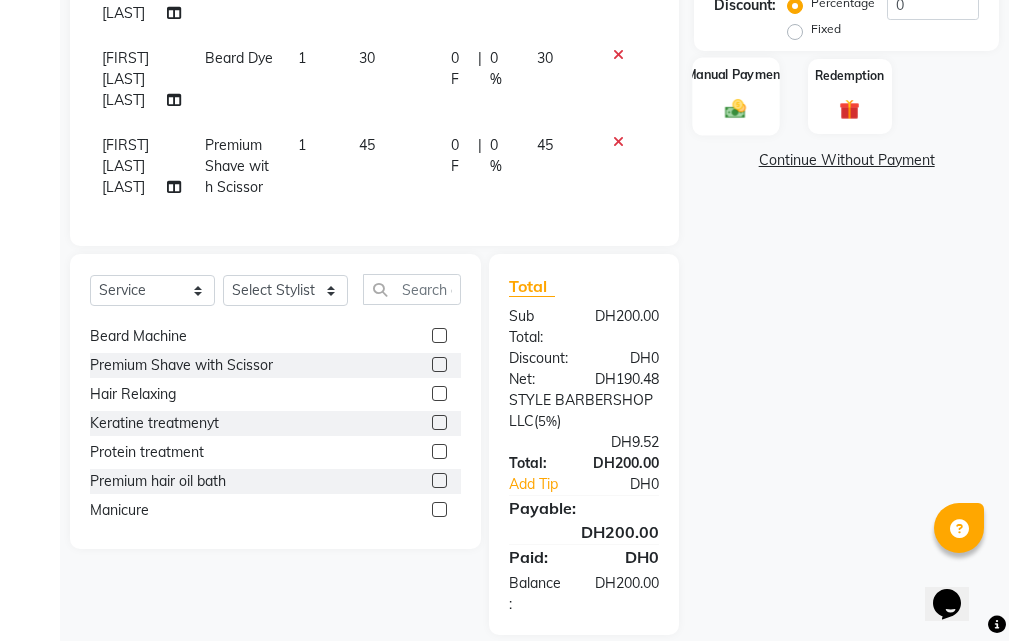 click on "Manual Payment" 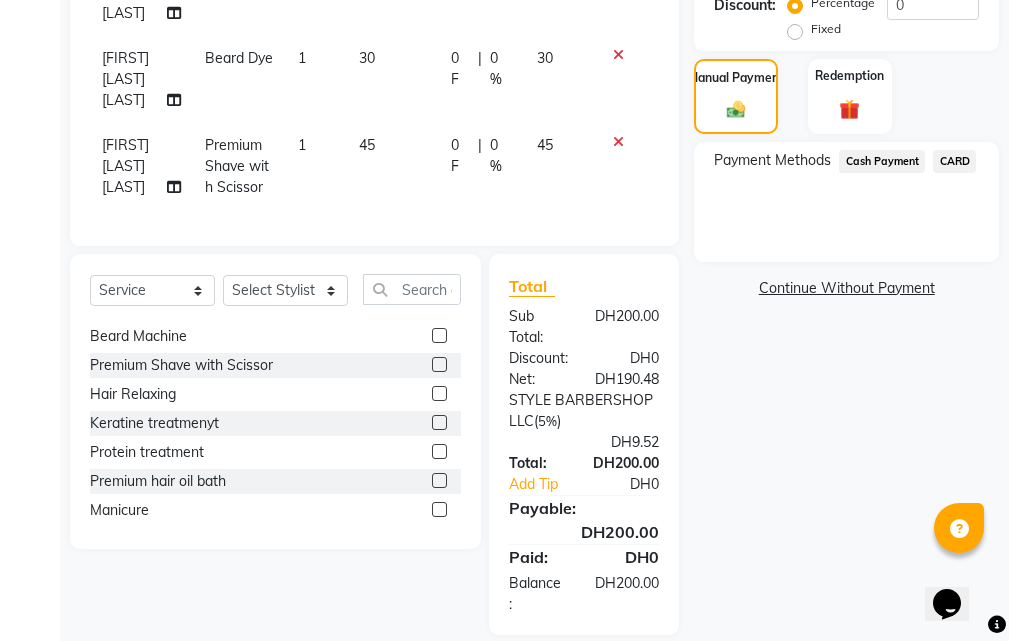 click on "CARD" 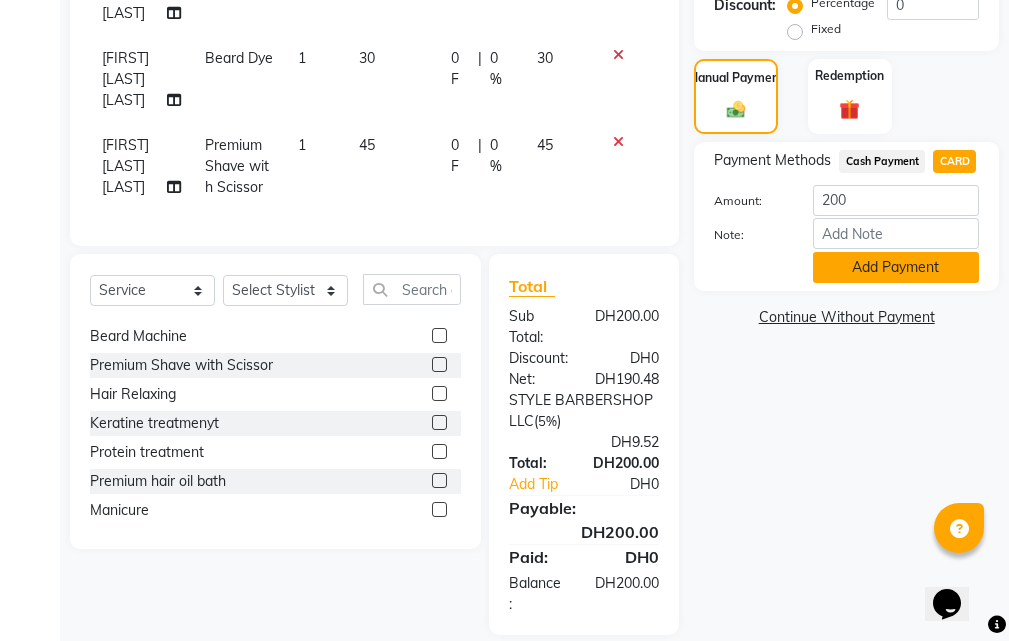 click on "Add Payment" 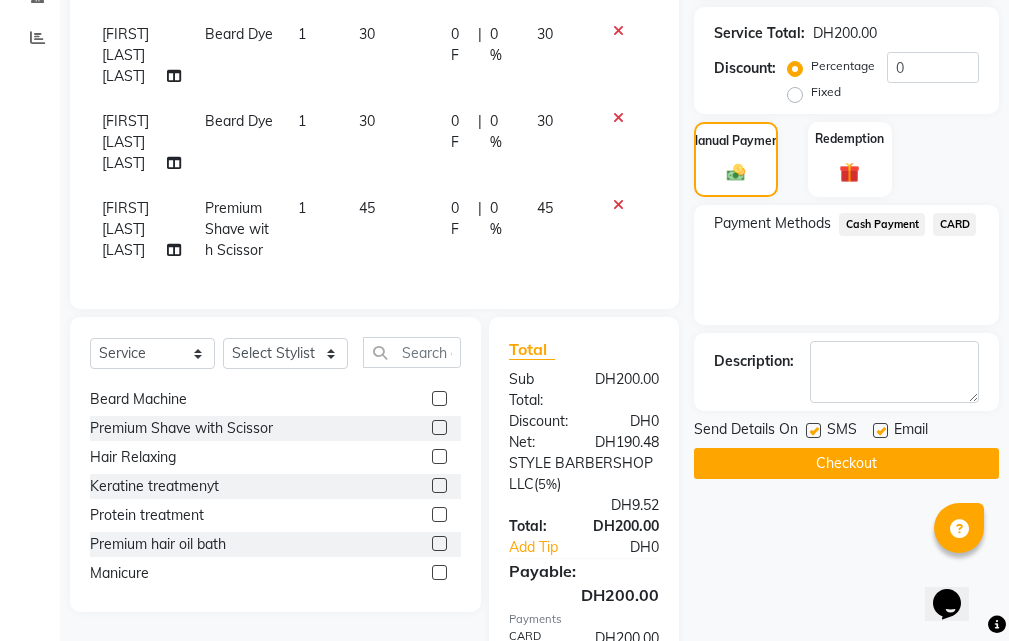 scroll, scrollTop: 336, scrollLeft: 0, axis: vertical 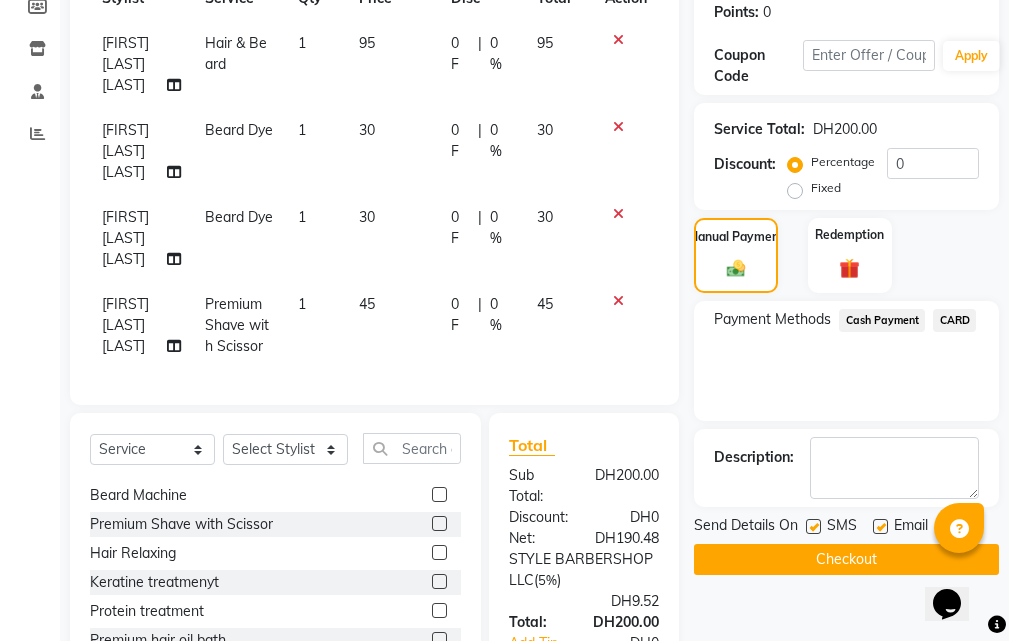 click on "CARD" 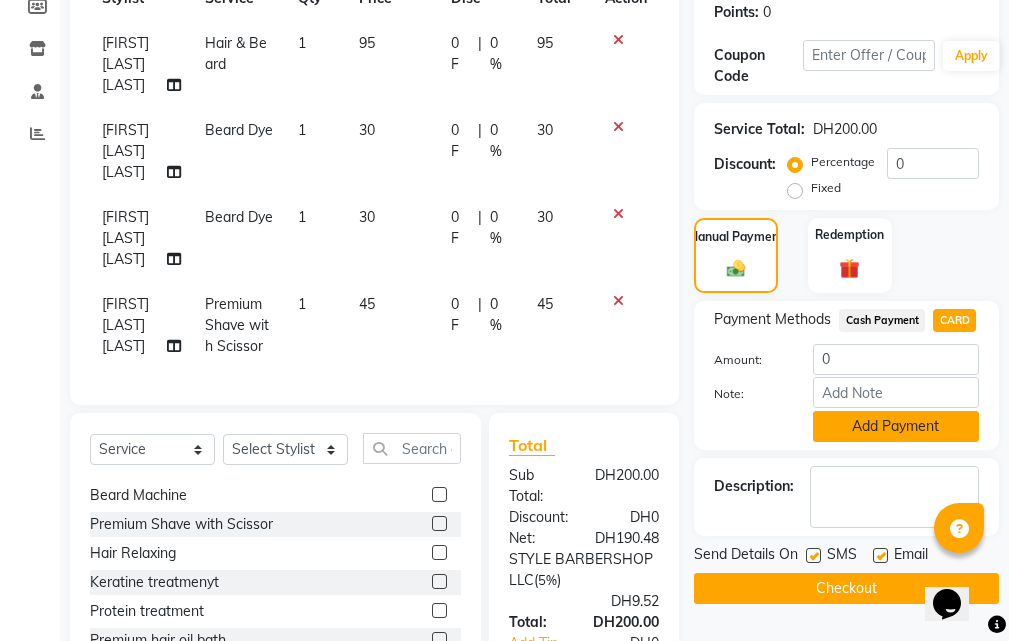 click on "Add Payment" 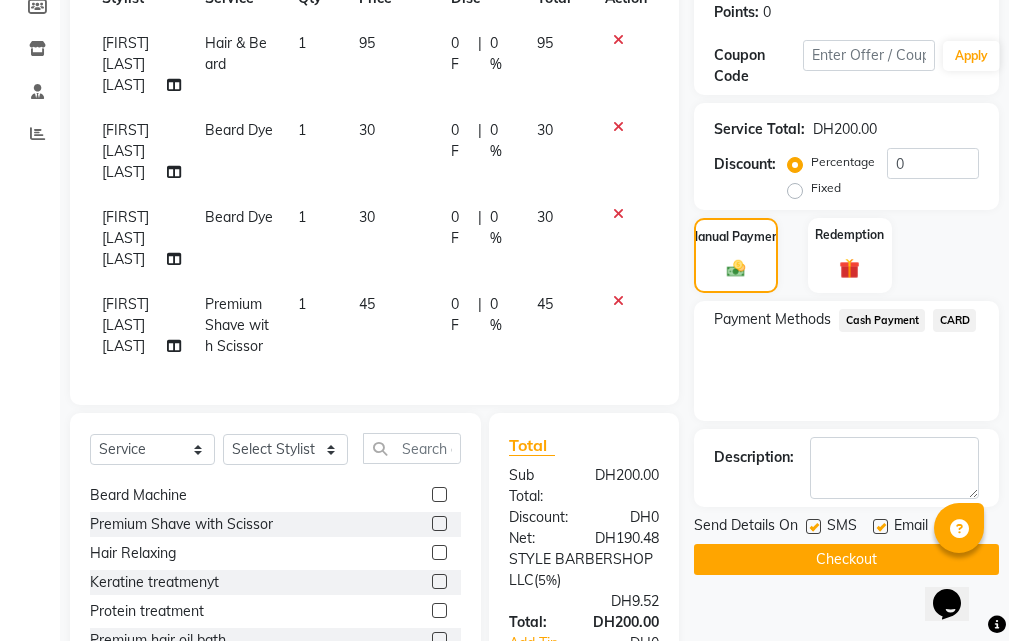 click on "Checkout" 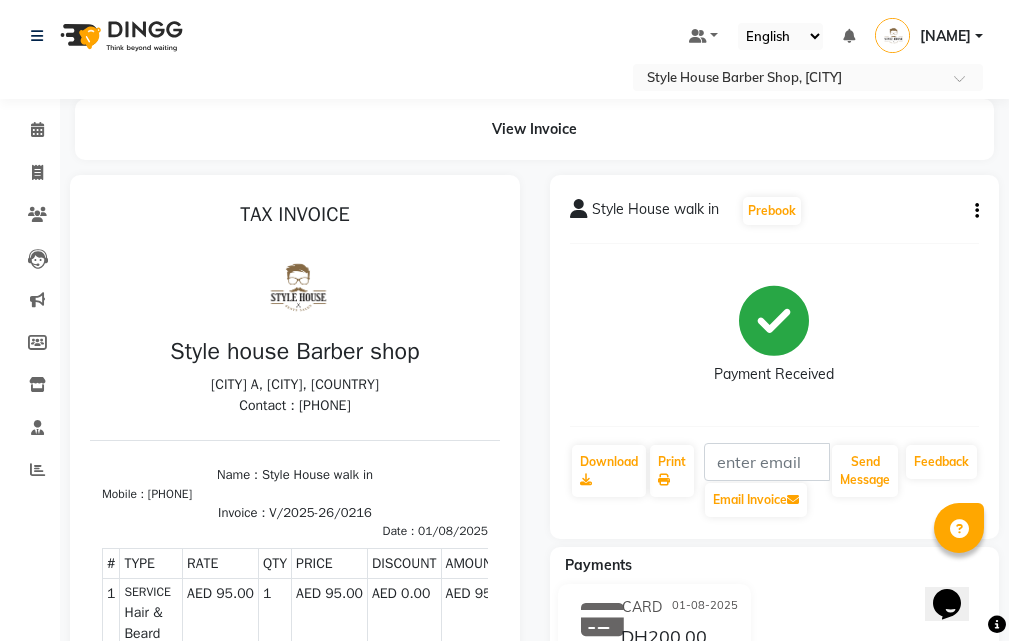 scroll, scrollTop: 400, scrollLeft: 0, axis: vertical 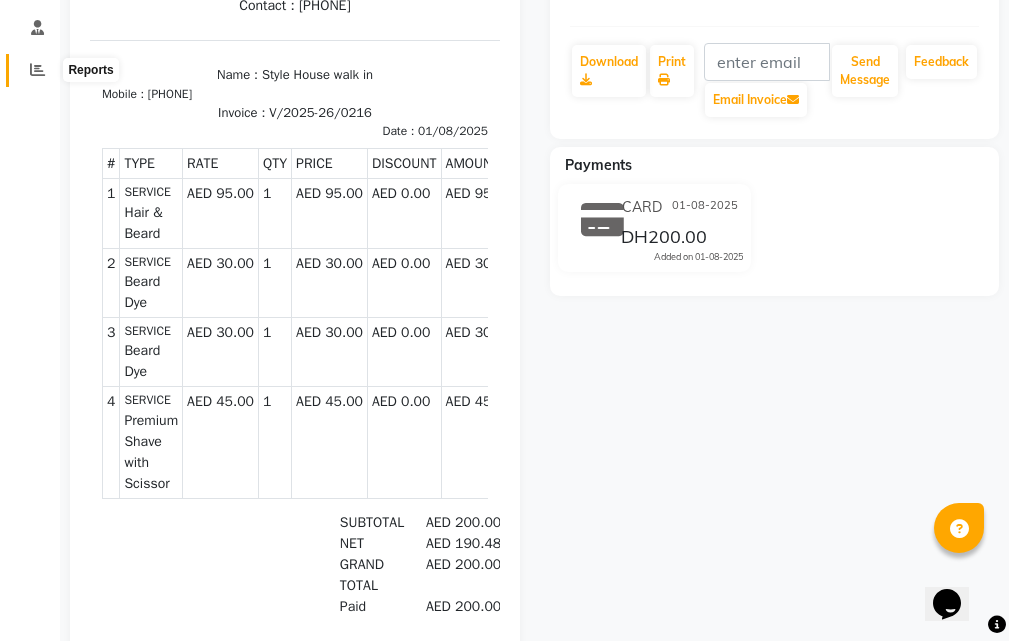 click 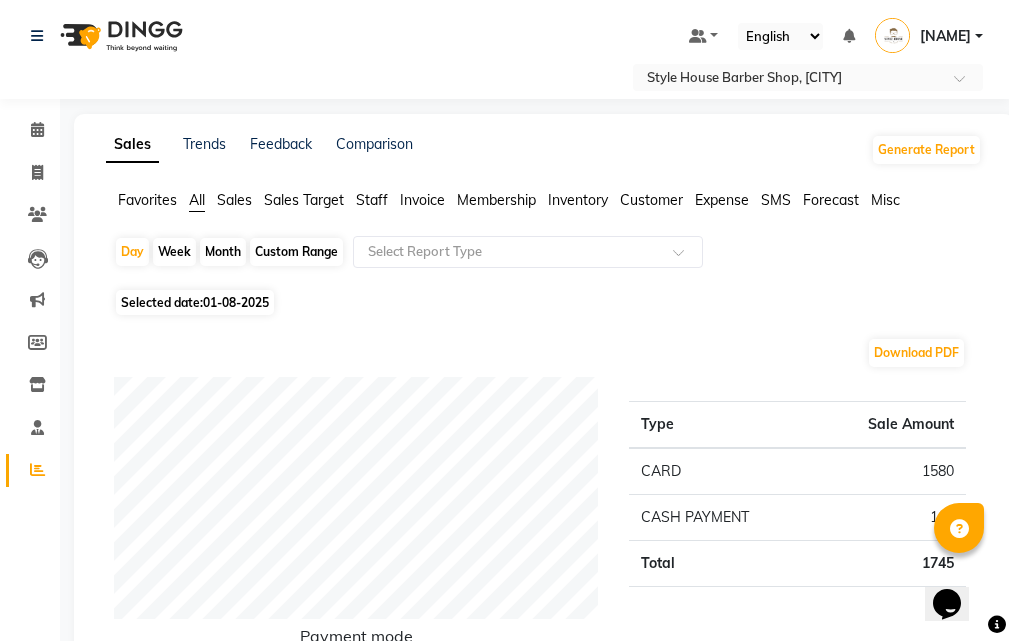 scroll, scrollTop: 200, scrollLeft: 0, axis: vertical 